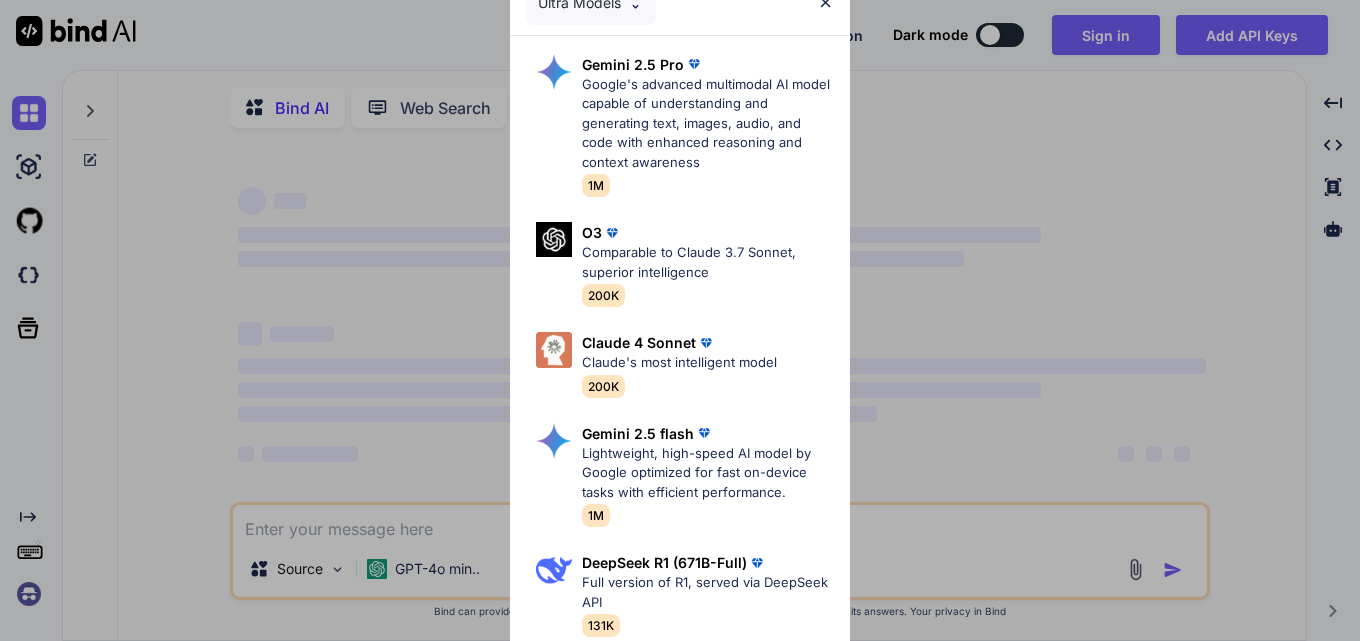 scroll, scrollTop: 0, scrollLeft: 0, axis: both 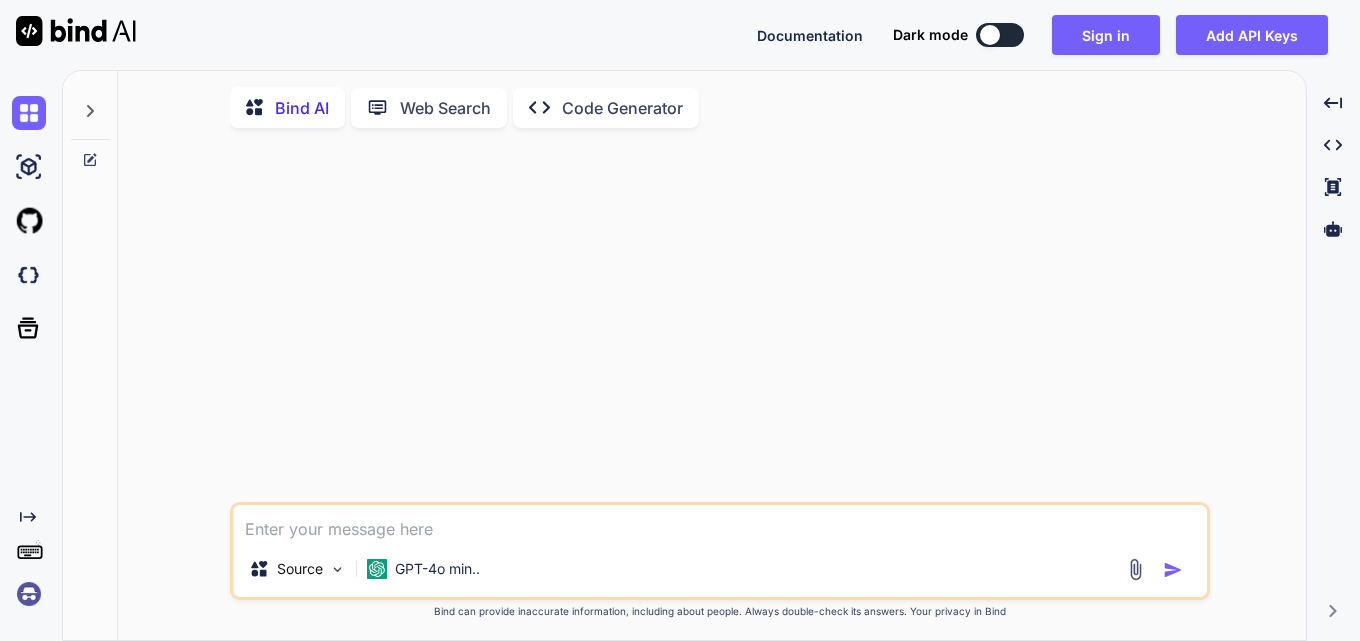 type on "x" 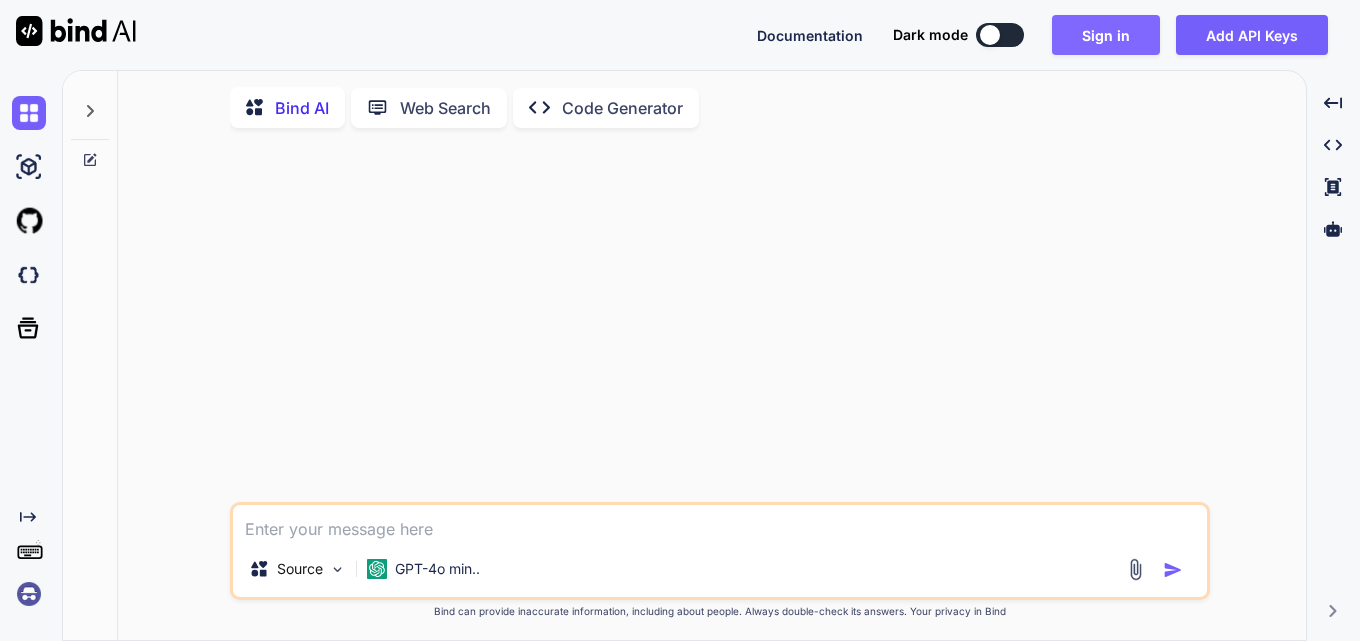 click on "Sign in" at bounding box center (1106, 35) 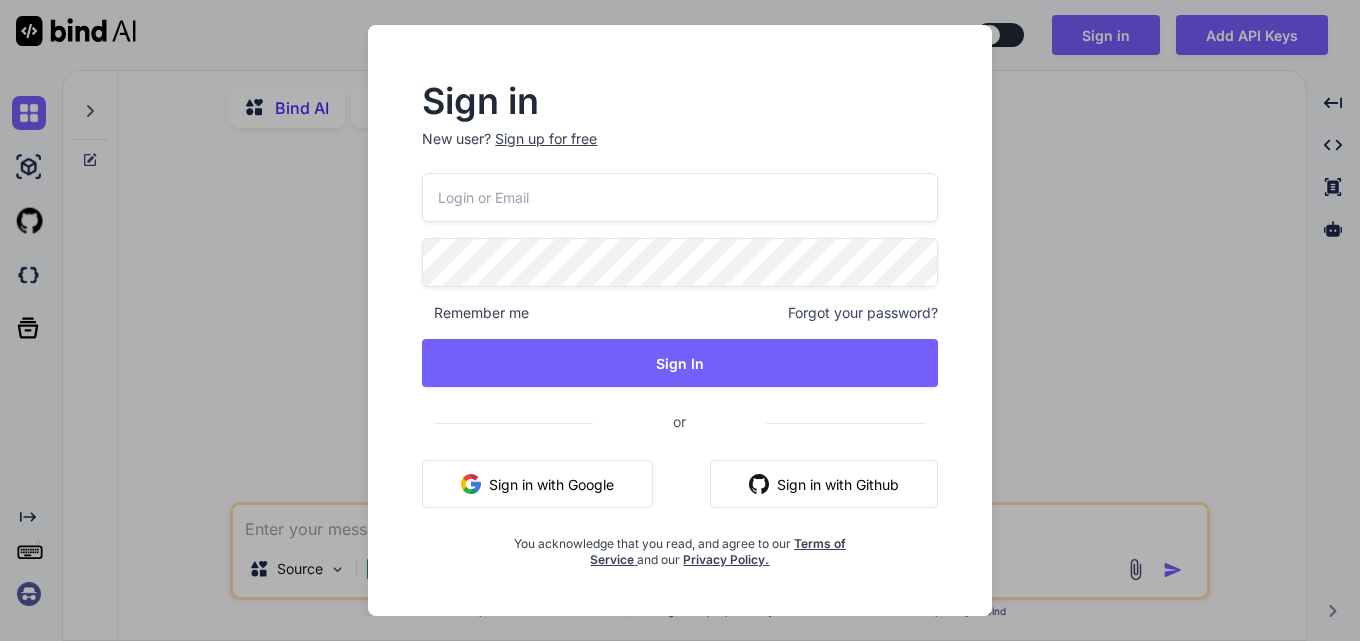 click on "Sign up for free" at bounding box center (546, 139) 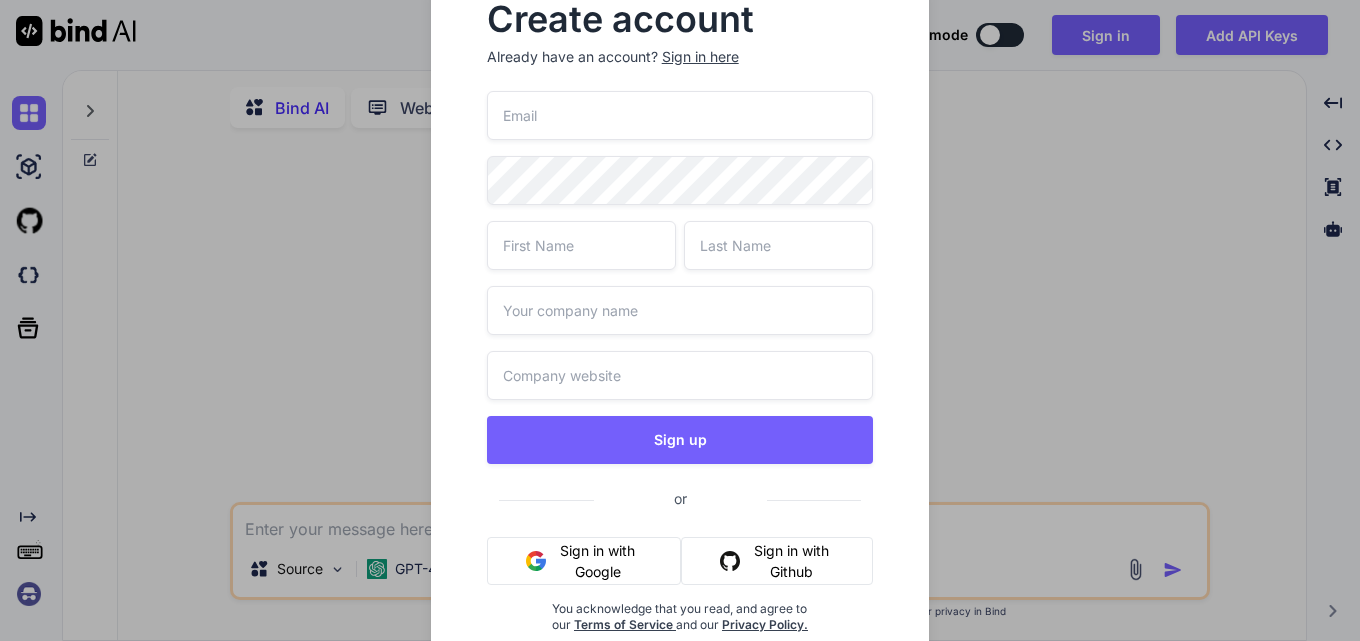 click at bounding box center (680, 115) 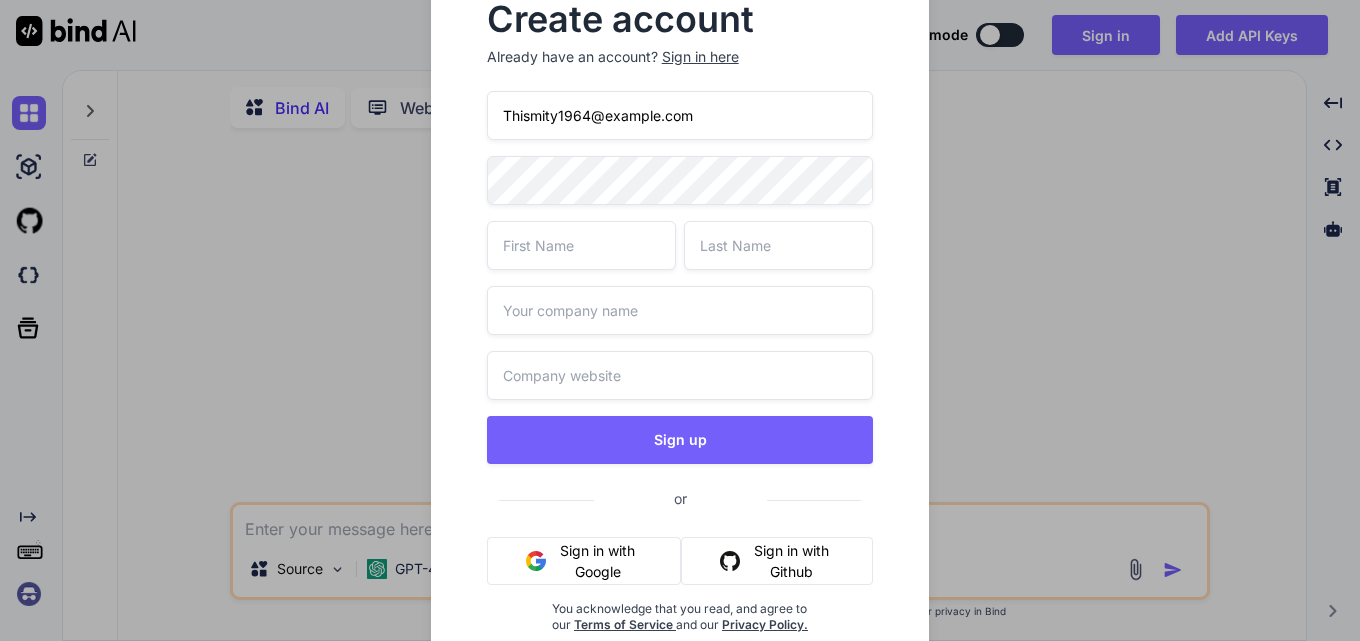 type on "Thismity1964@example.com" 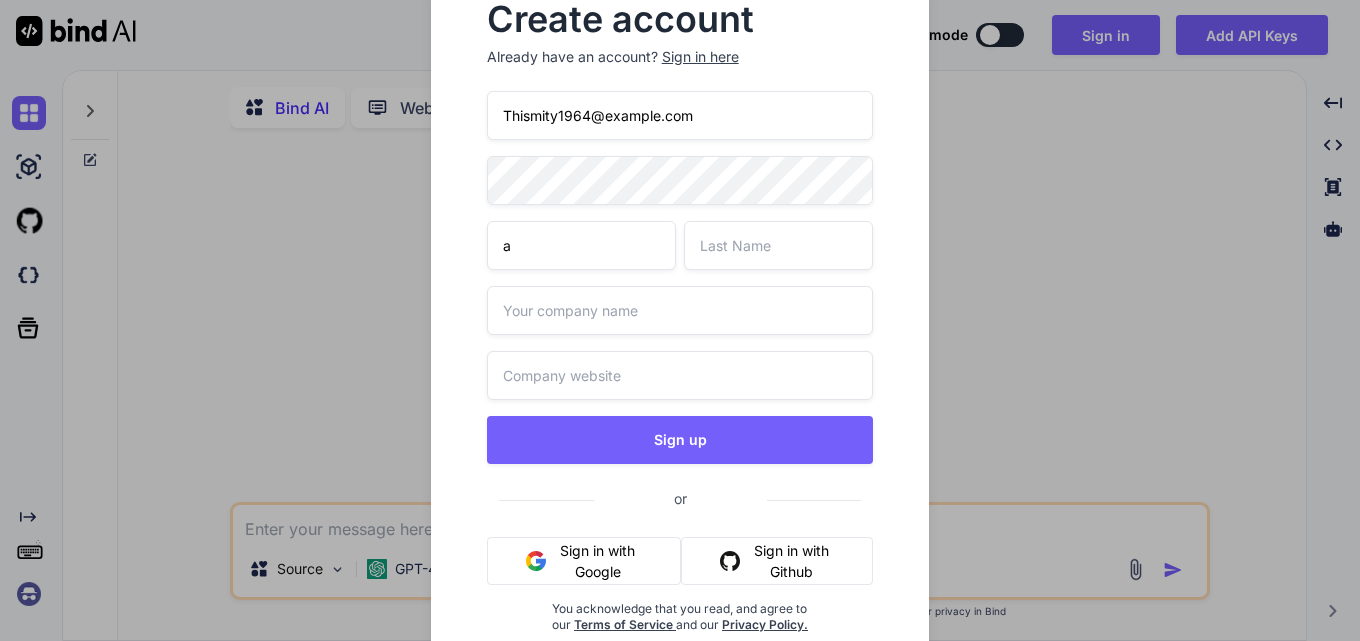 type on "a" 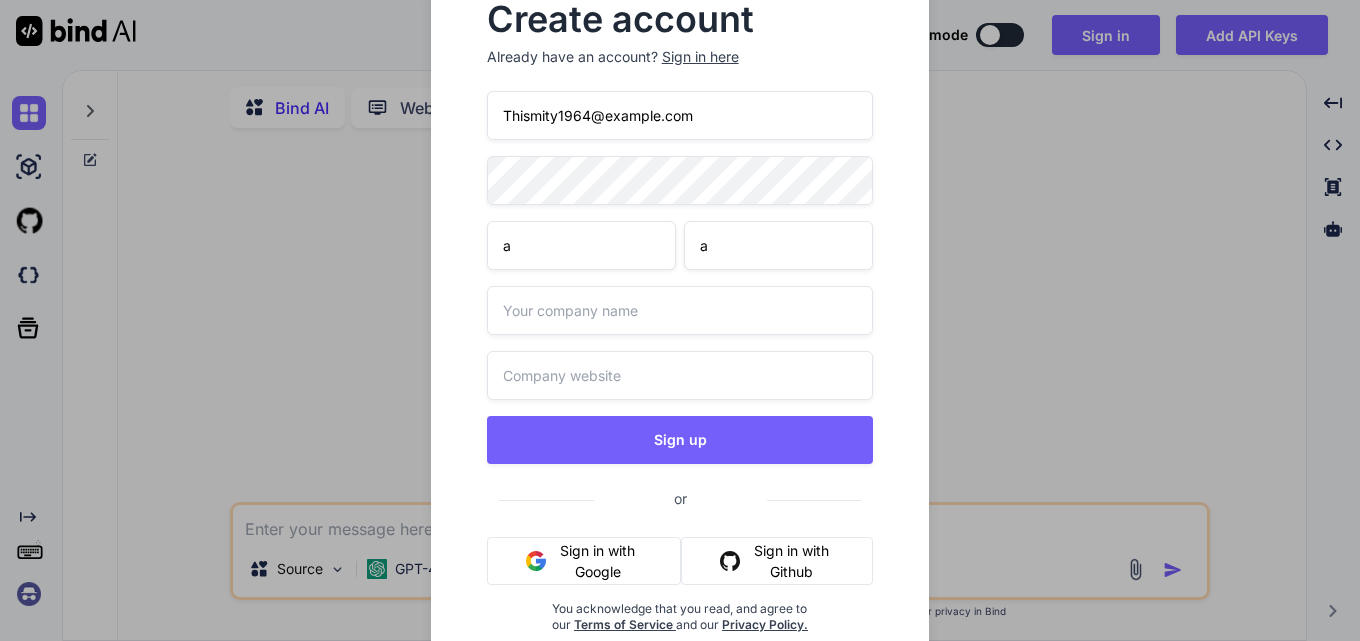 type on "a" 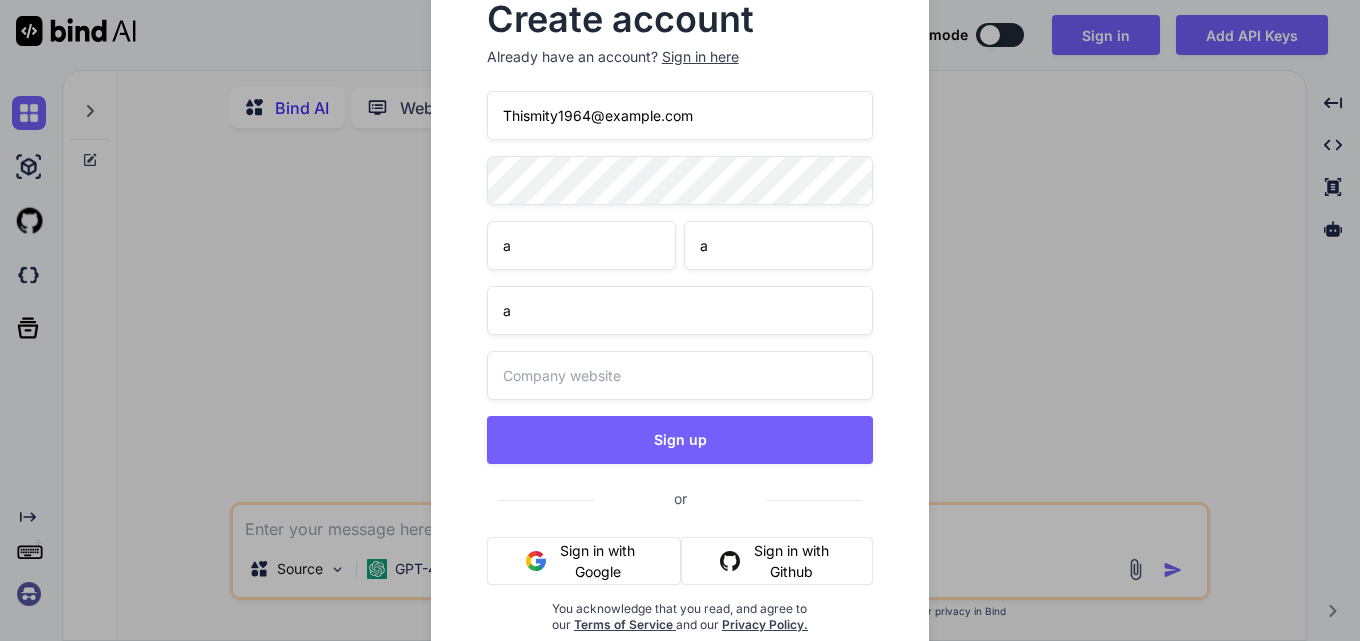type on "a" 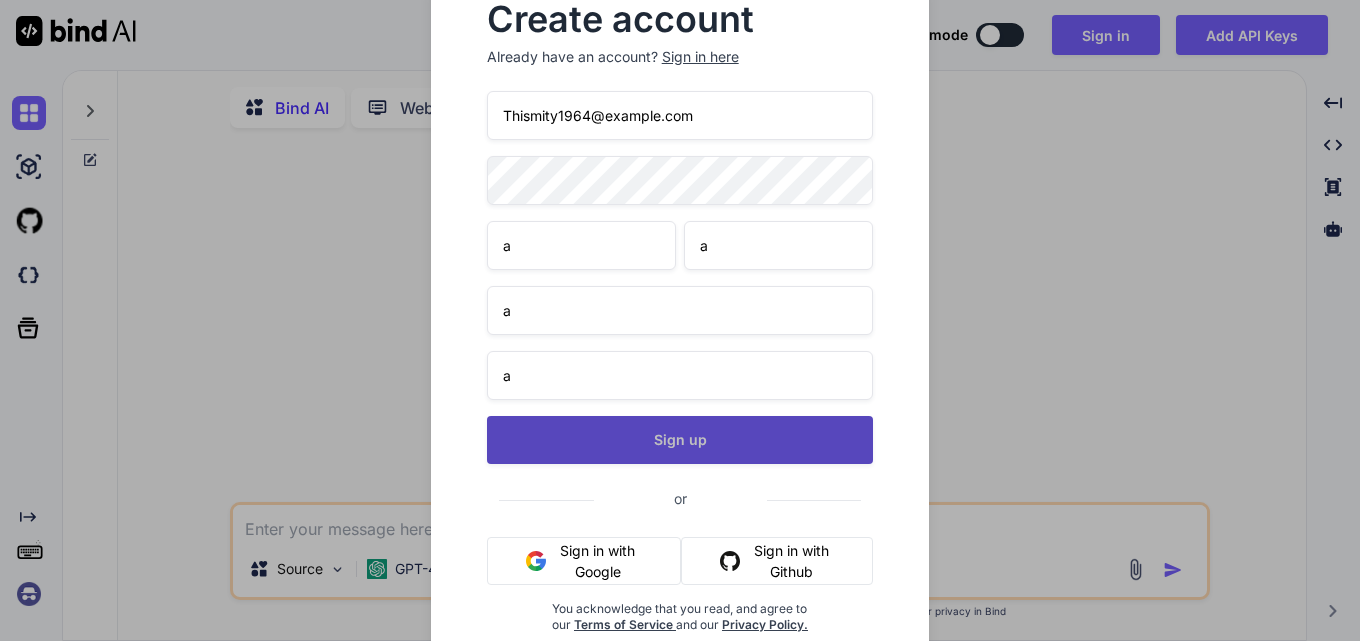 type on "a" 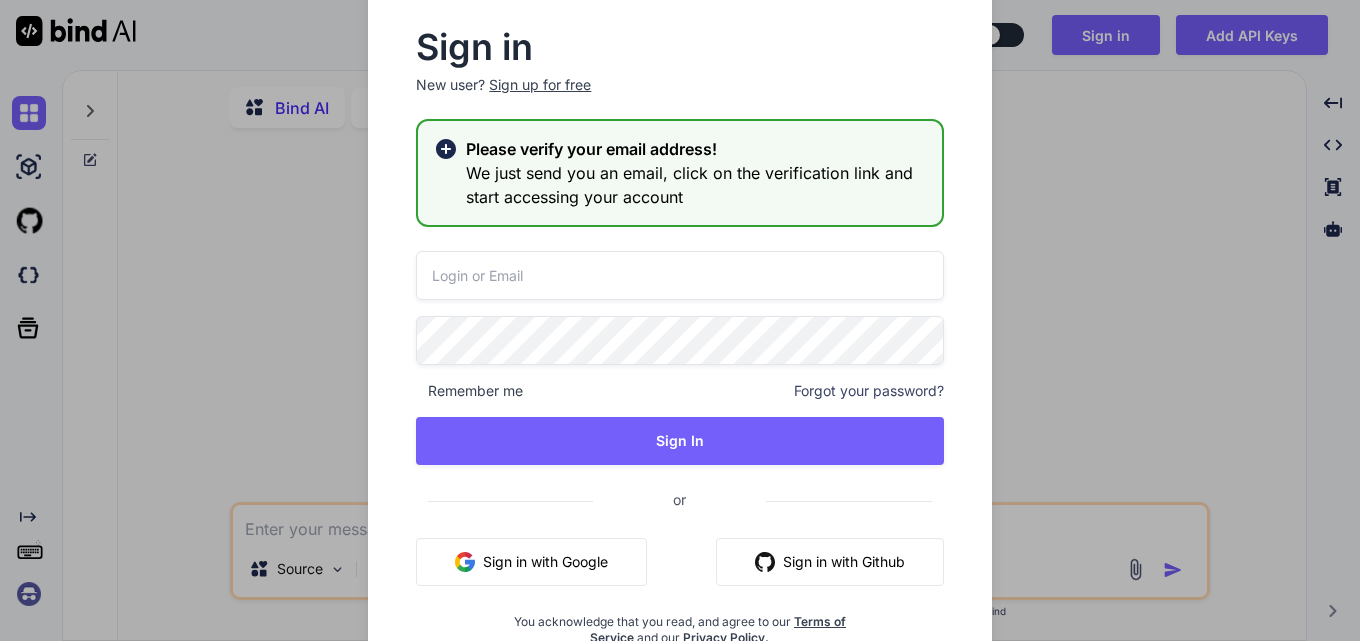 click at bounding box center [679, 275] 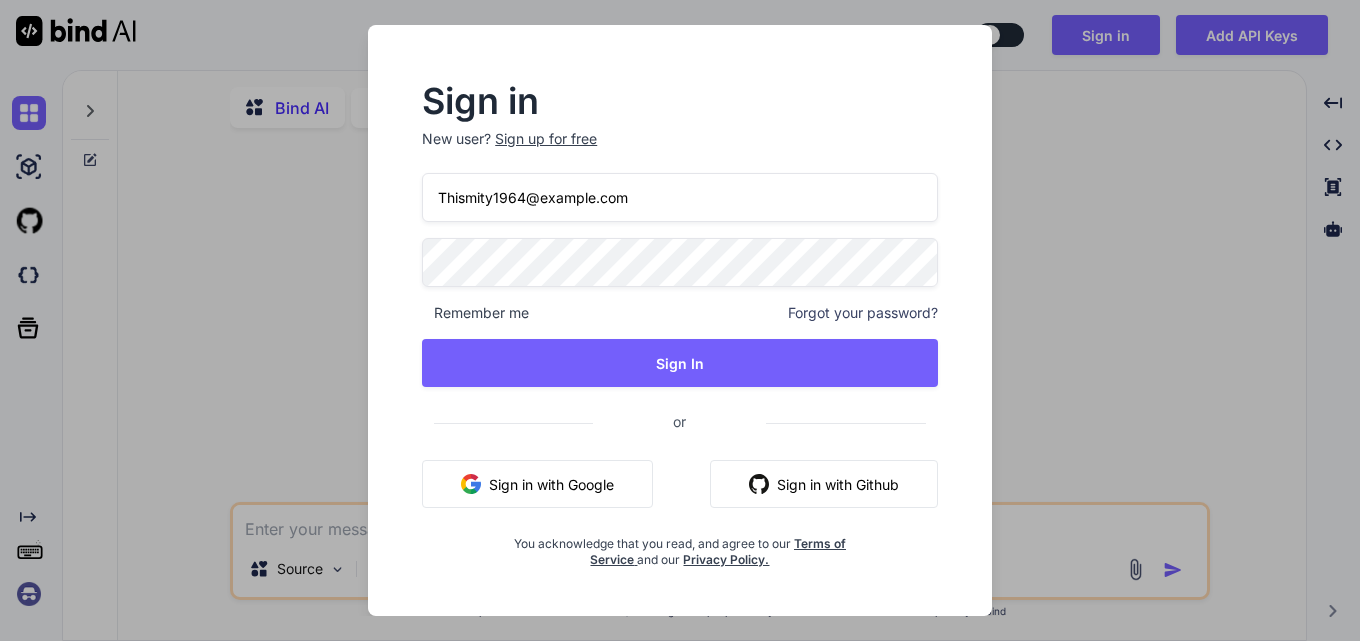 type on "Thismity1964@example.com" 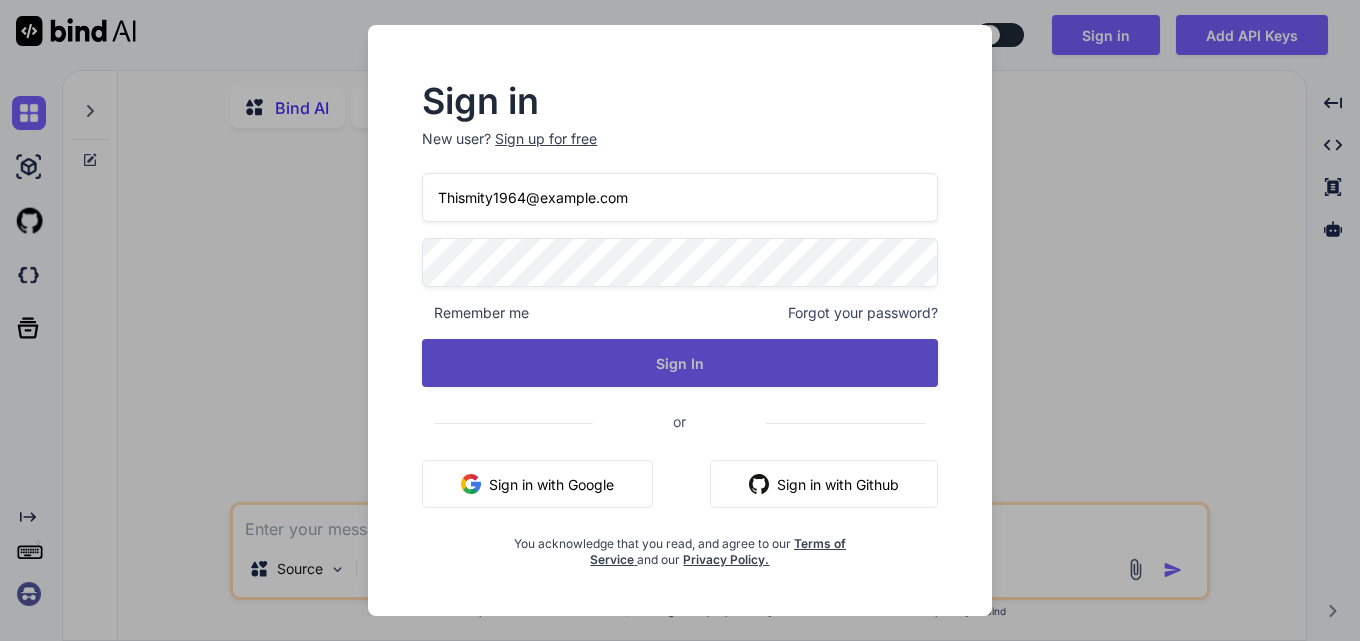 click on "Sign In" at bounding box center [680, 363] 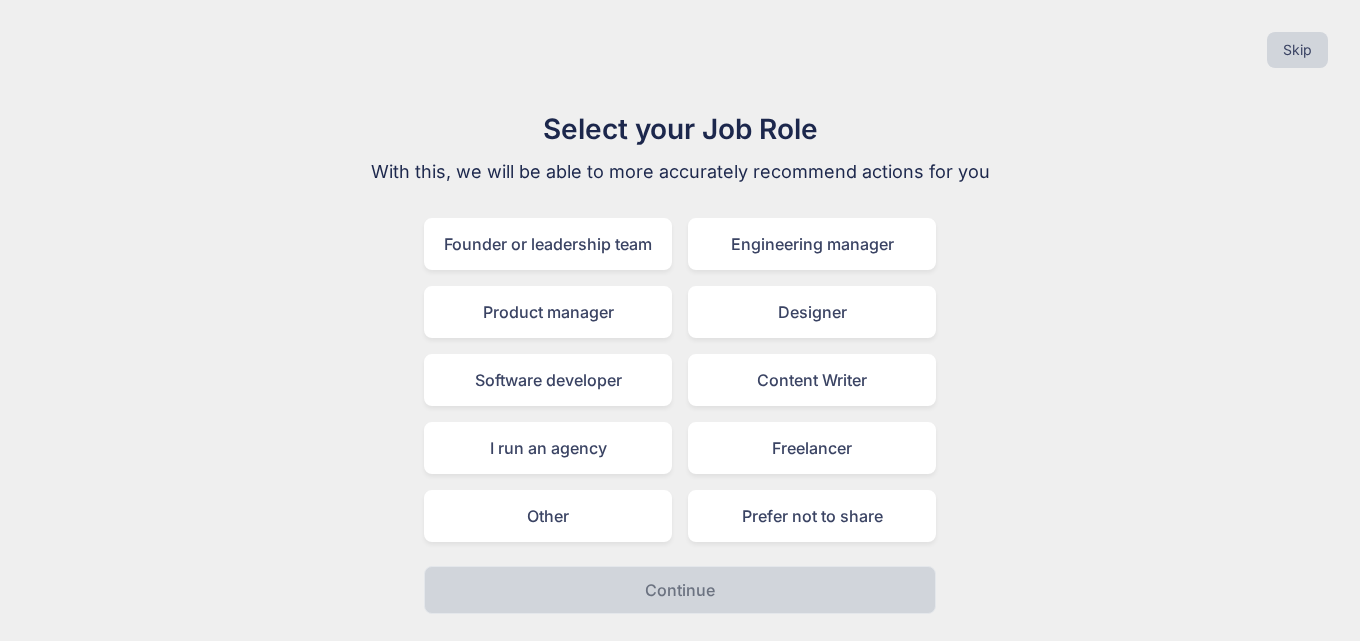 click on "Select your Job Role" at bounding box center [680, 129] 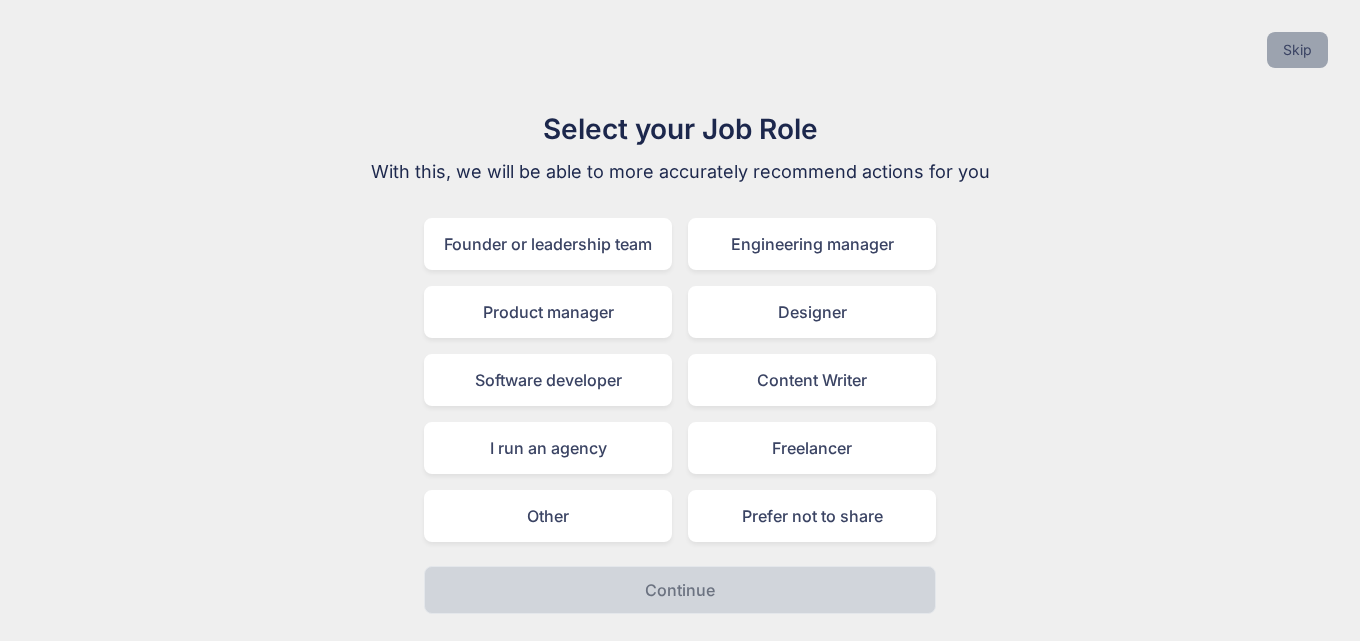 click on "Skip" at bounding box center (1297, 50) 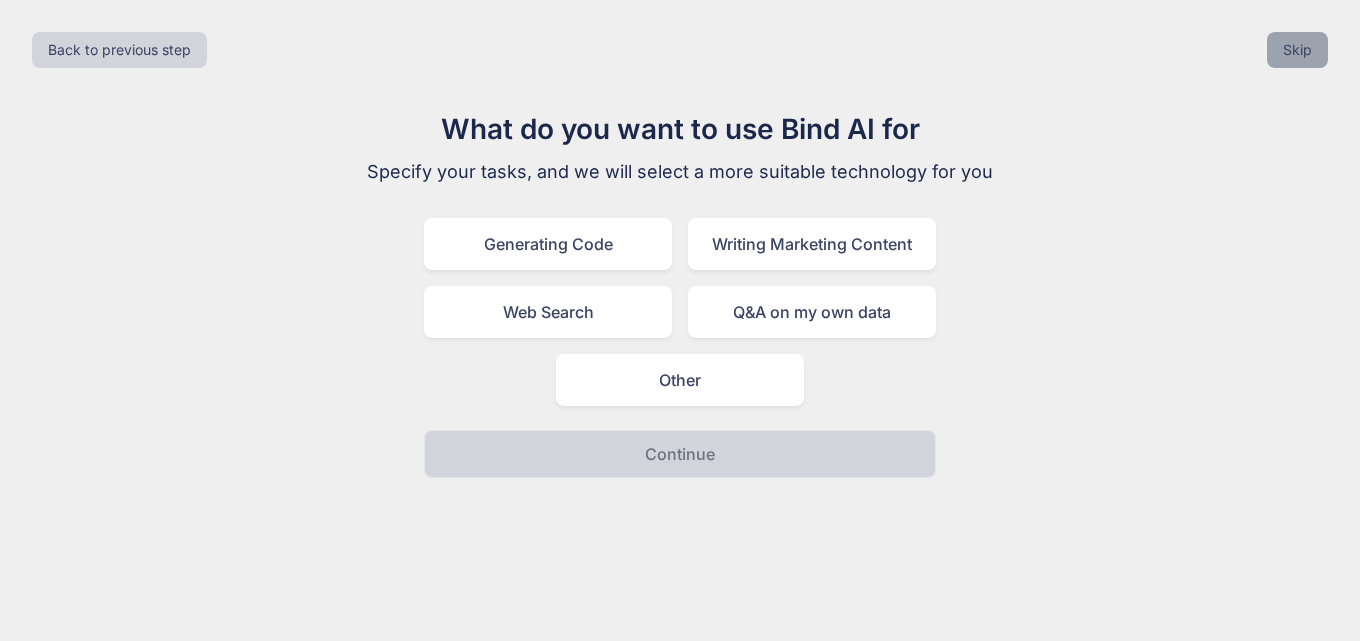 click on "Skip" at bounding box center (1297, 50) 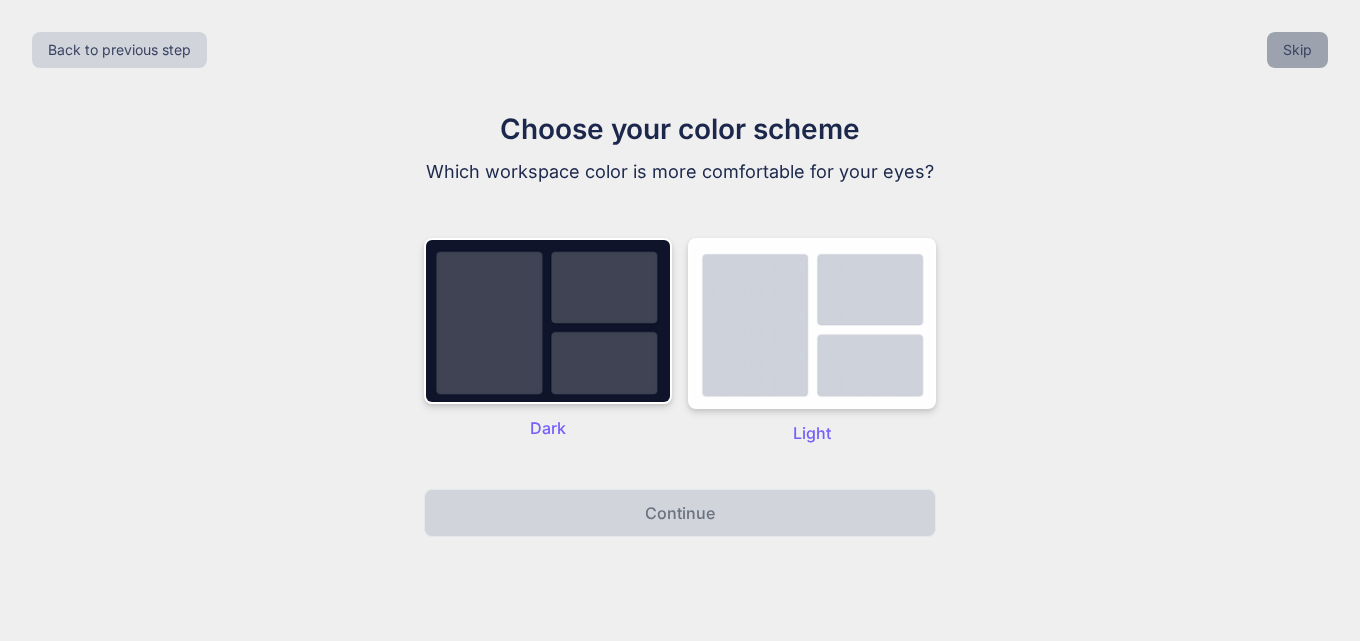 click on "Skip" at bounding box center [1297, 50] 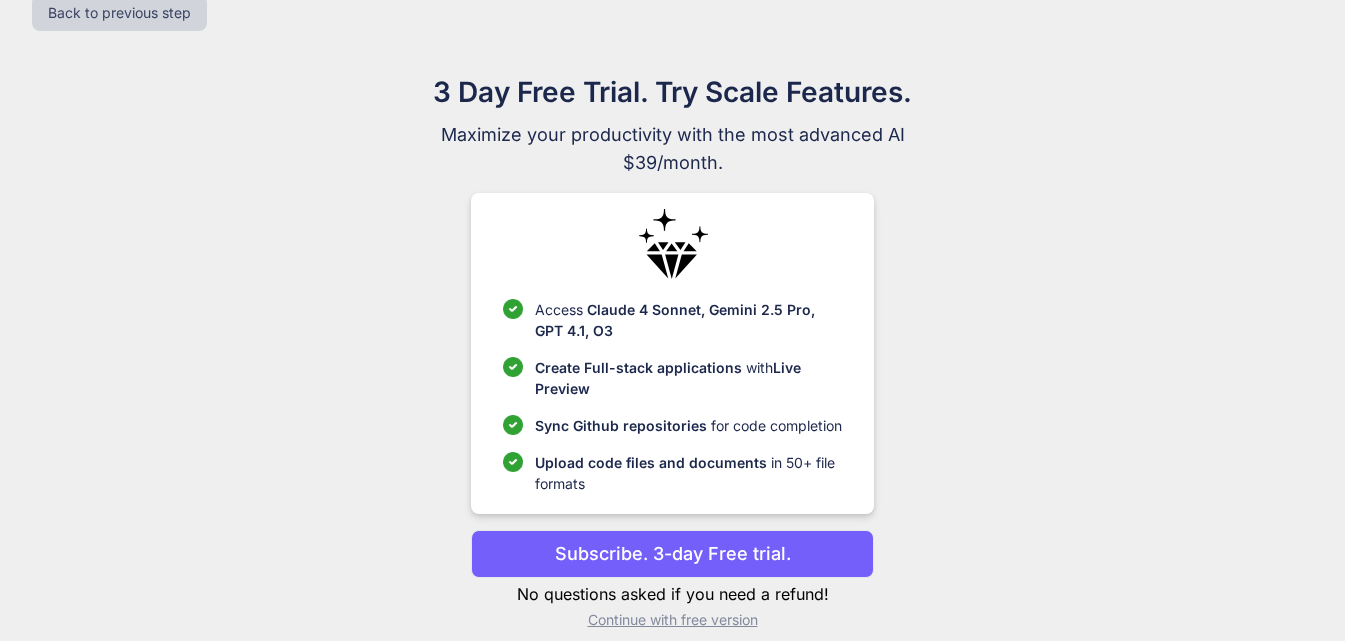 scroll, scrollTop: 58, scrollLeft: 0, axis: vertical 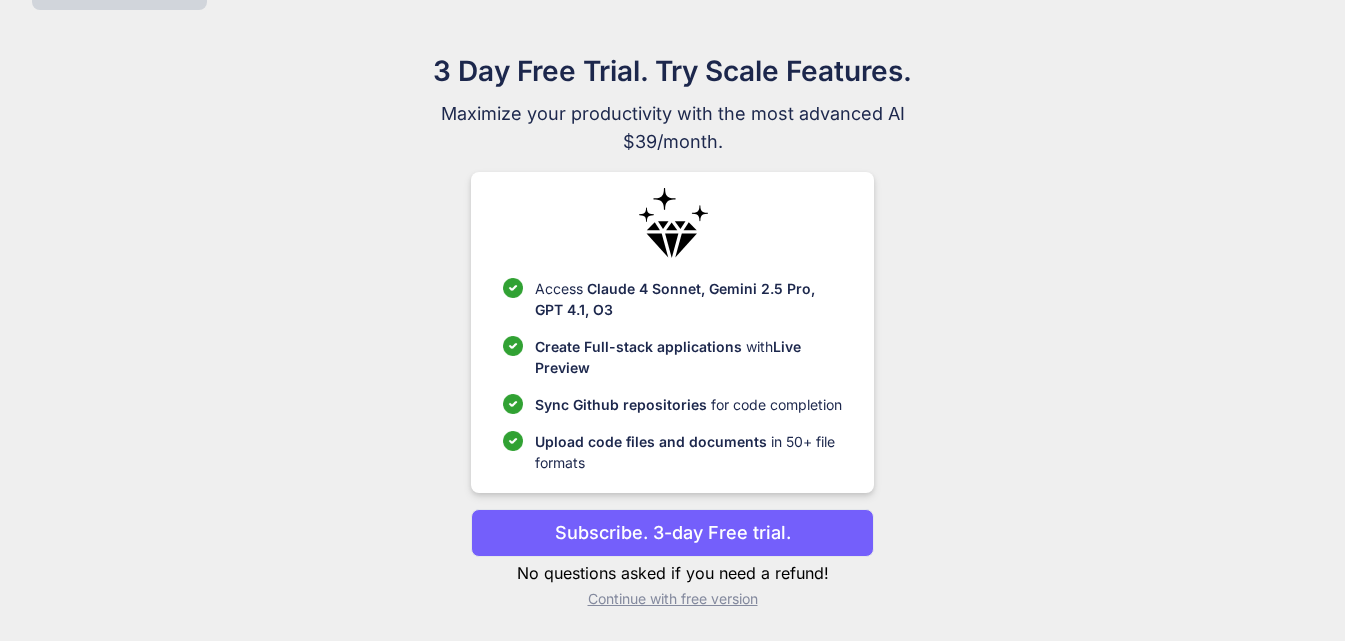 click on "Continue with free version" at bounding box center (672, 599) 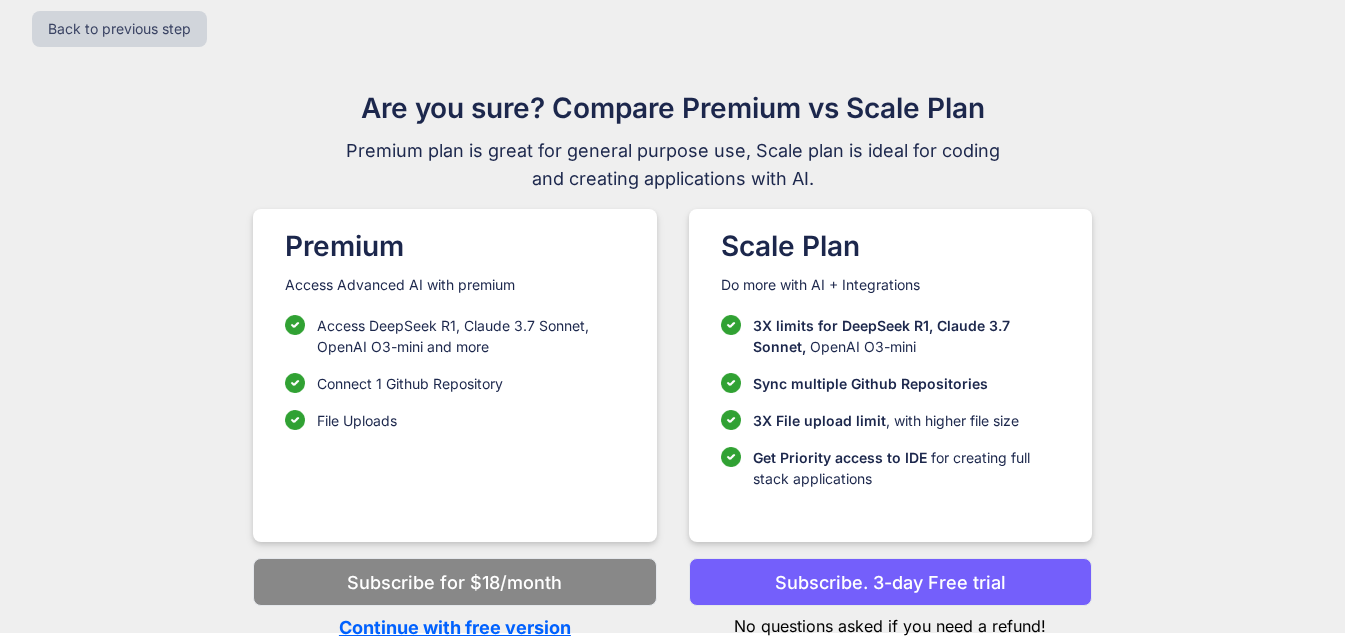 click on "Continue with free version" at bounding box center [454, 627] 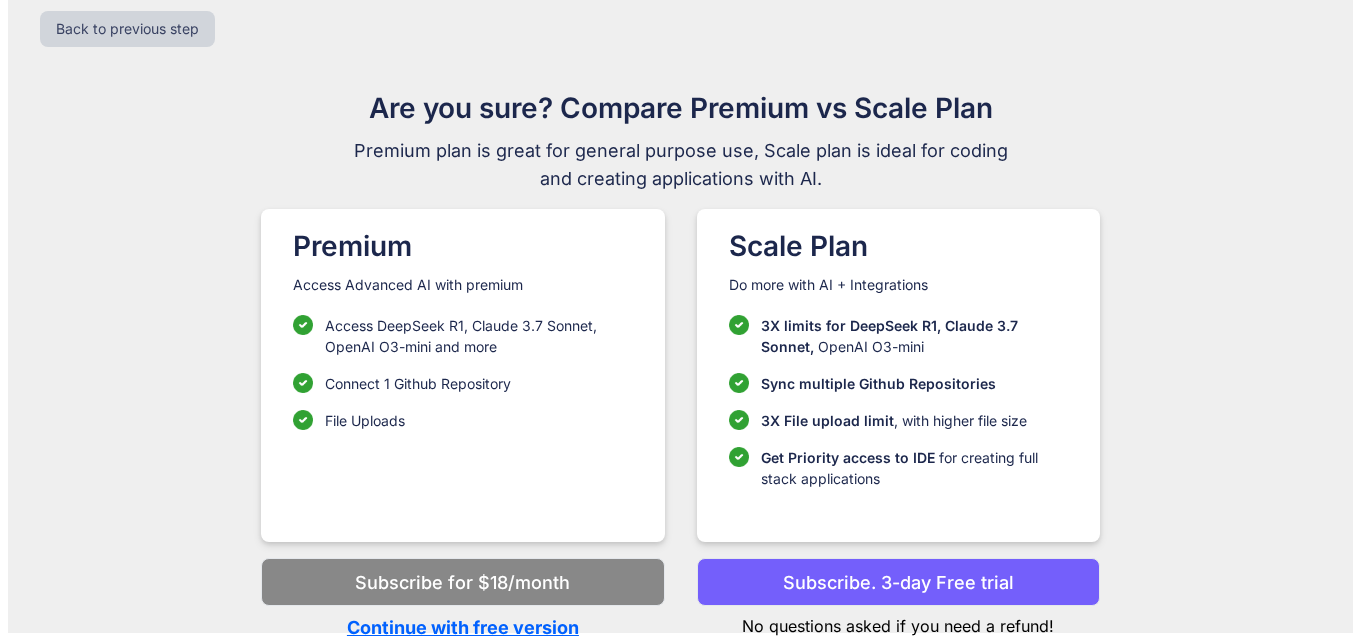 scroll, scrollTop: 0, scrollLeft: 0, axis: both 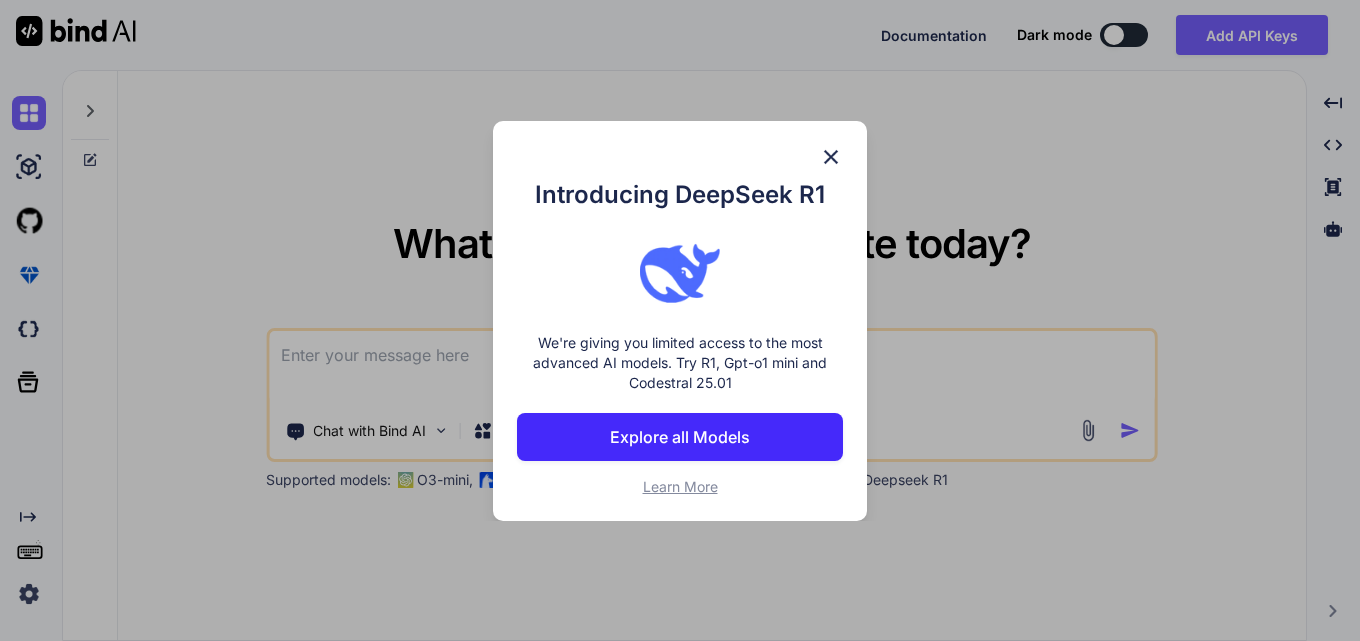 click on "Learn More" at bounding box center (680, 486) 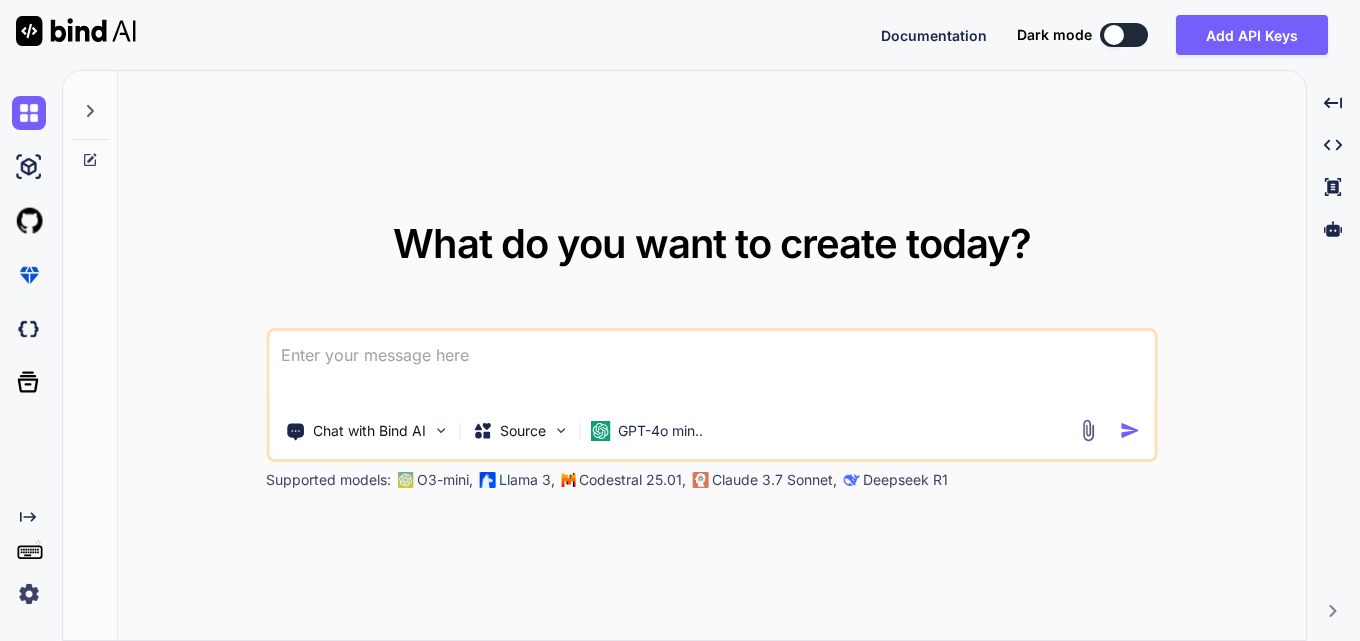 click at bounding box center [711, 368] 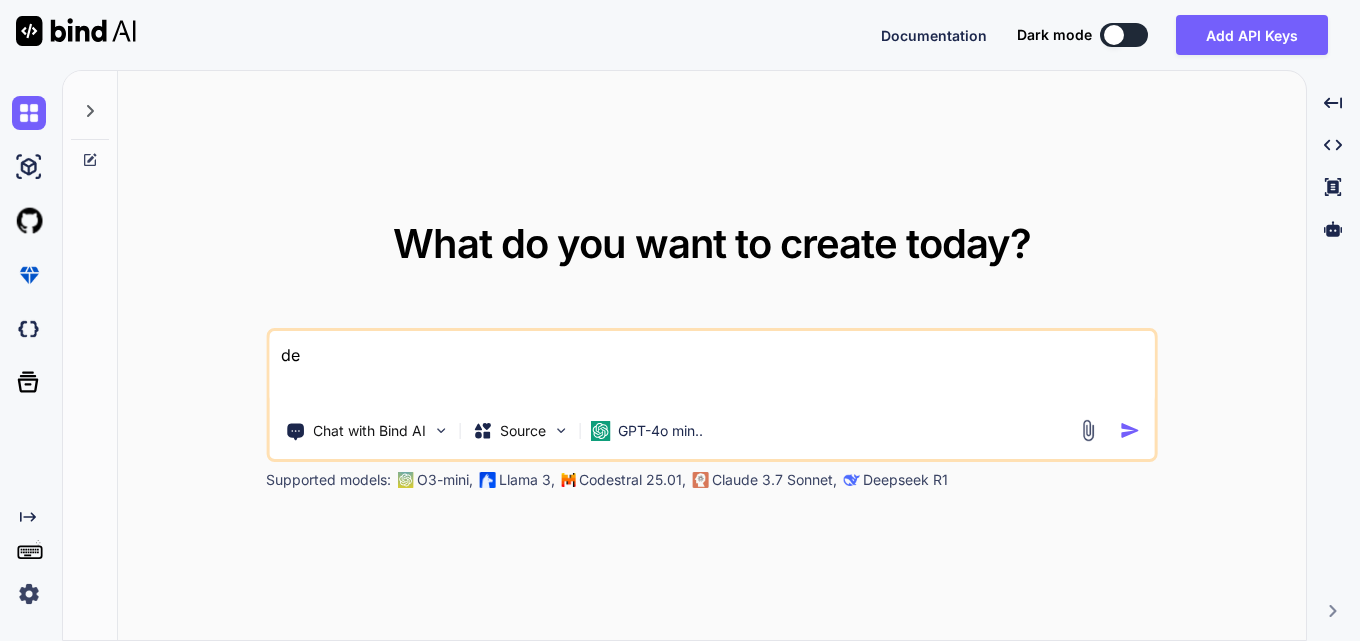 type on "d" 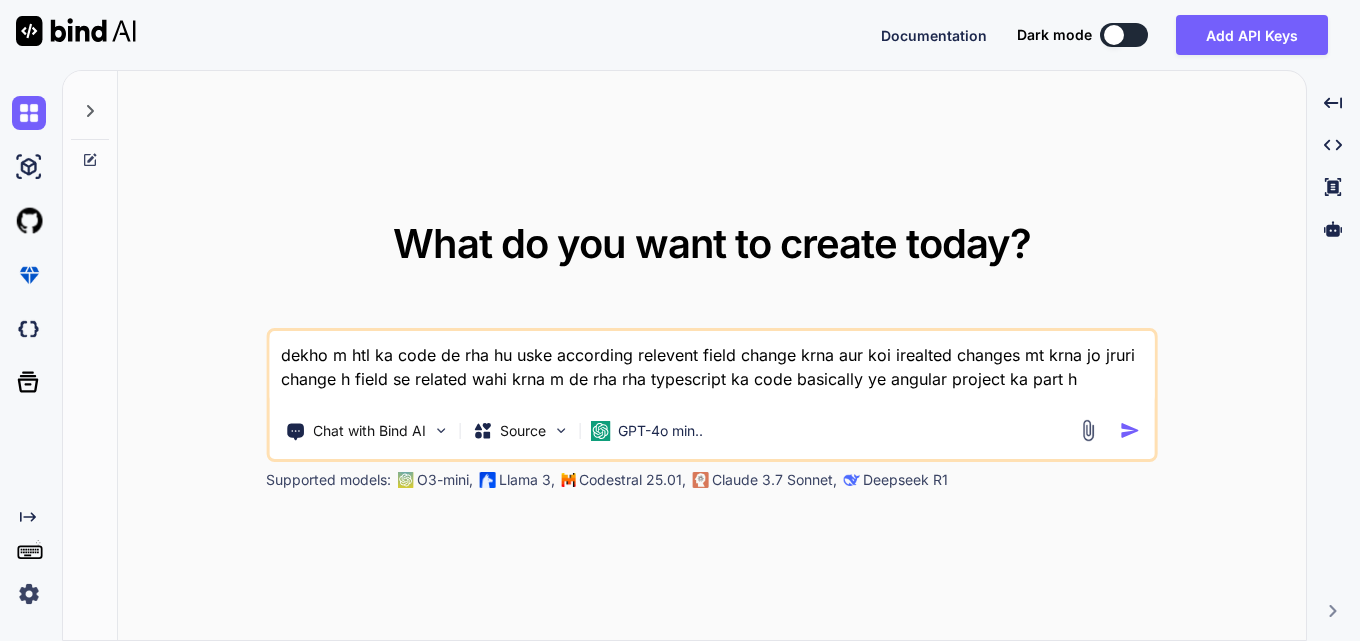 click on "dekho m htl ka code de rha hu uske according relevent field change krna aur koi irealted changes mt krna jo jruri change h field se related wahi krna m de rha rha typescript ka code basically ye angular project ka part h" at bounding box center [711, 368] 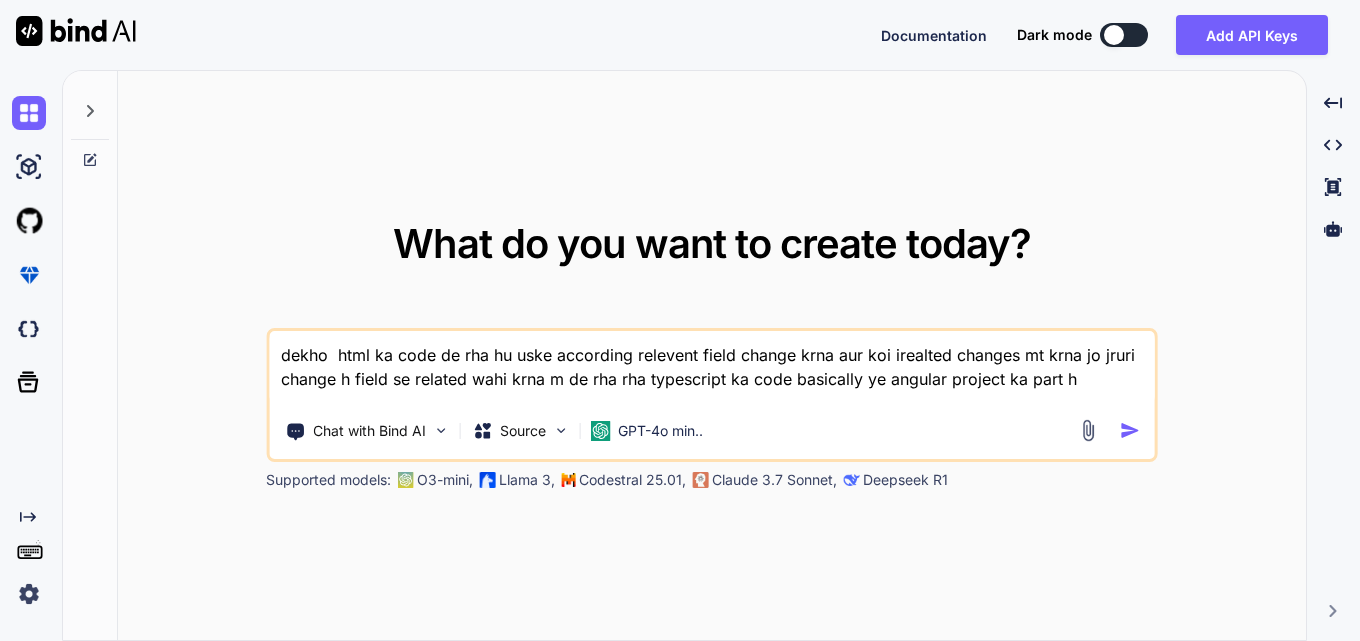 click on "dekho  html ka code de rha hu uske according relevent field change krna aur koi irealted changes mt krna jo jruri change h field se related wahi krna m de rha rha typescript ka code basically ye angular project ka part h" at bounding box center [711, 368] 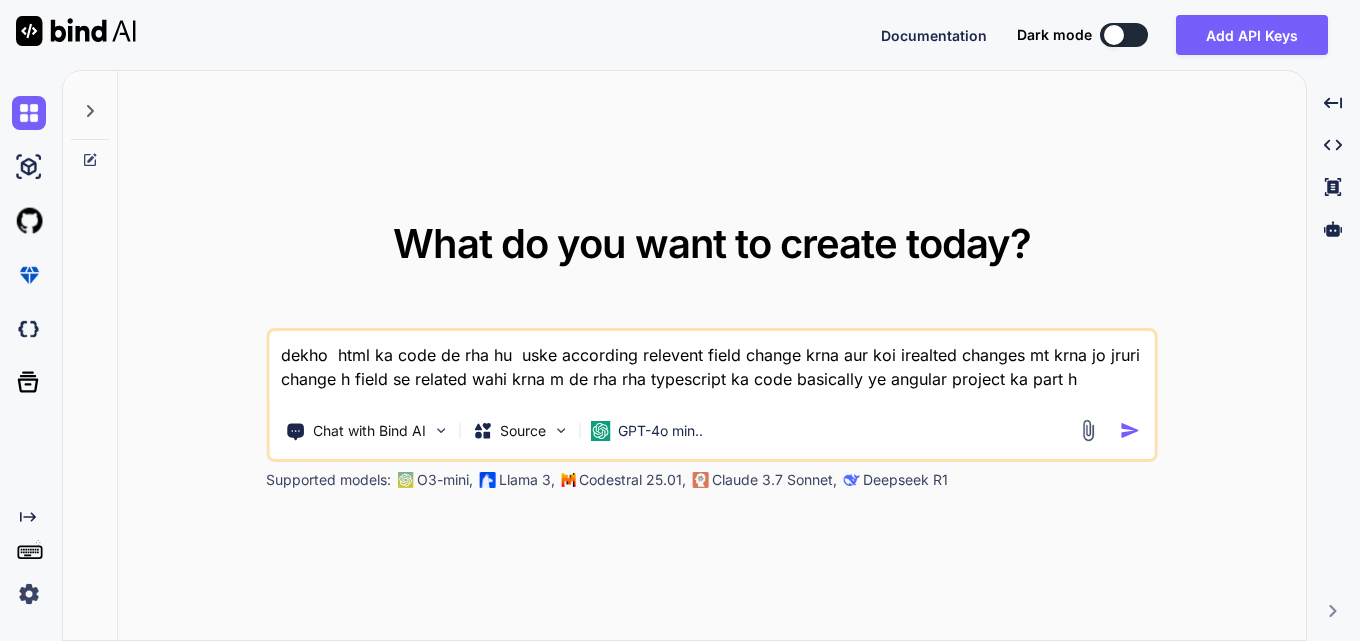 paste on "<div class="cstm-table">
<p-table
[hidden]="!showData"
#dt
[value]="allScreeningDetails"
[rows]="size"
[first]="(page - 1) * size"
[columns]="cols"
[paginator]="true"
[totalRecords]="totalRecords"
[sortMode]="'multiple'"
[rowsPerPageOptions]="[5,10,25,50,100]"
[globalFilterFields]="['screening_type', 'description', 'required_by', 'status', 'notes']"
[tableStyle]="{ 'min-width': '75rem' }"
[rowHover]="true"
[lazy]="true"
[dataKey]="'id'"
[showCurrentPageReport]="true"
currentPageReportTemplate="Showing {first} to {last} of {totalRecords} entries"
(onLazyLoad)="fetchAllScreeningDetails($event)"
[scrollable]="true"
>
<ng-template #caption>
<div class="d-flex justify-content-end align-items-center mb-4" style="gap: 10px; ">
<p-button label="Add" severity="info" (click)="addScreeningDetails()"> </p-button>
<p-iconfield>
<p-inputicon styleClass="pi pi-search"></p-inputicon>
<input pInputT..." 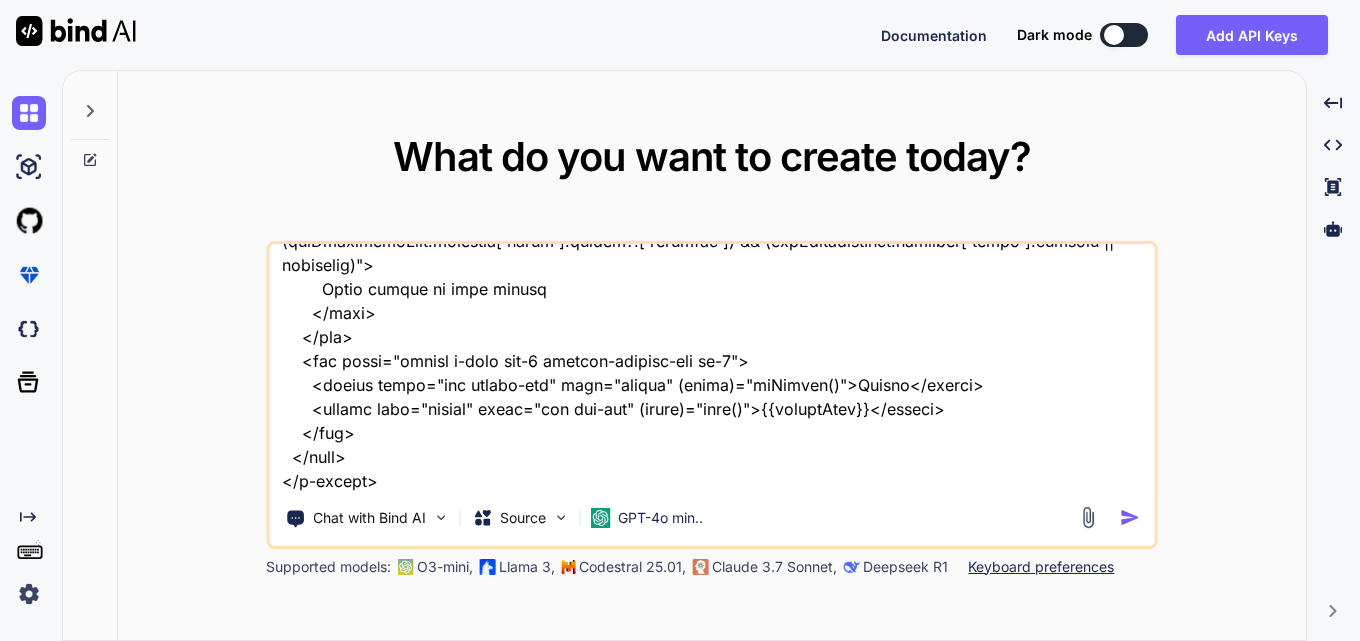 scroll, scrollTop: 3124, scrollLeft: 0, axis: vertical 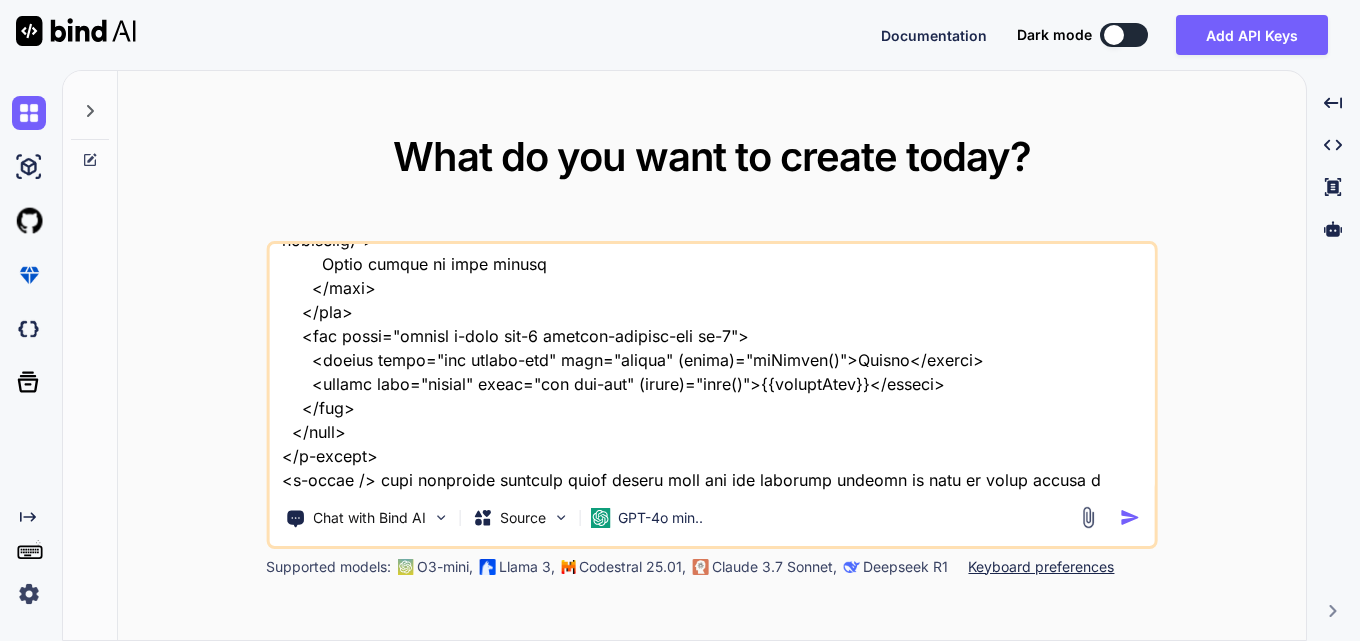 click at bounding box center [711, 368] 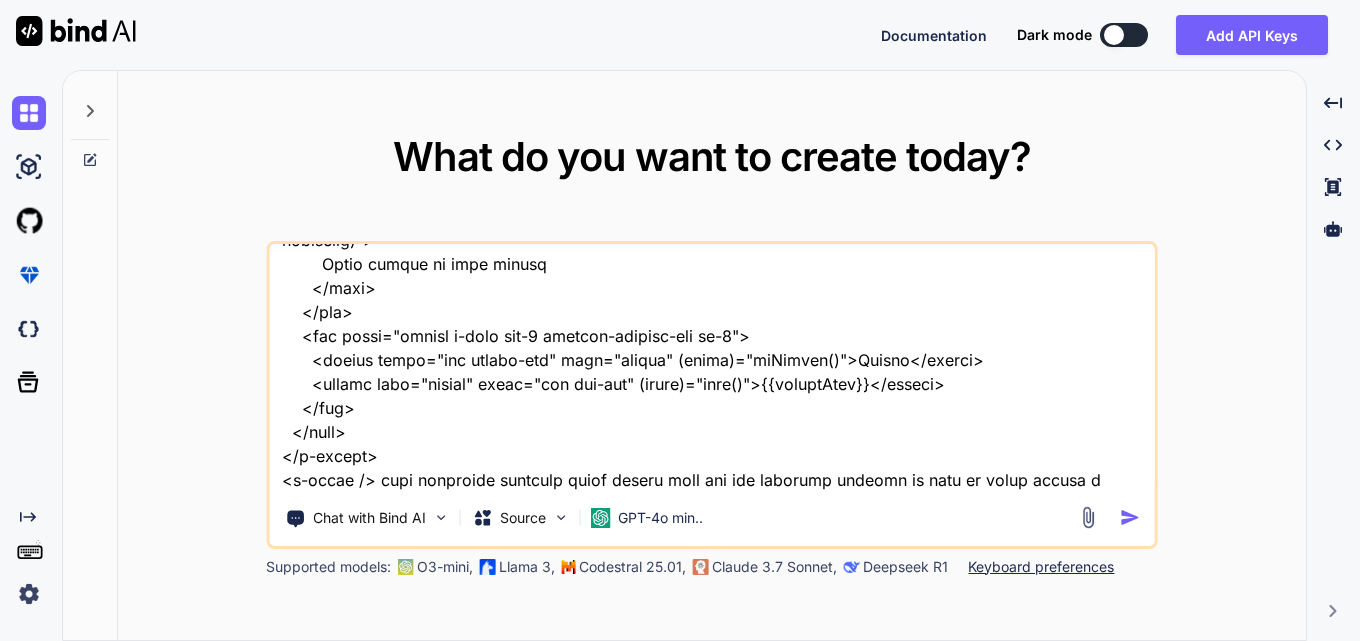 scroll, scrollTop: 9123, scrollLeft: 0, axis: vertical 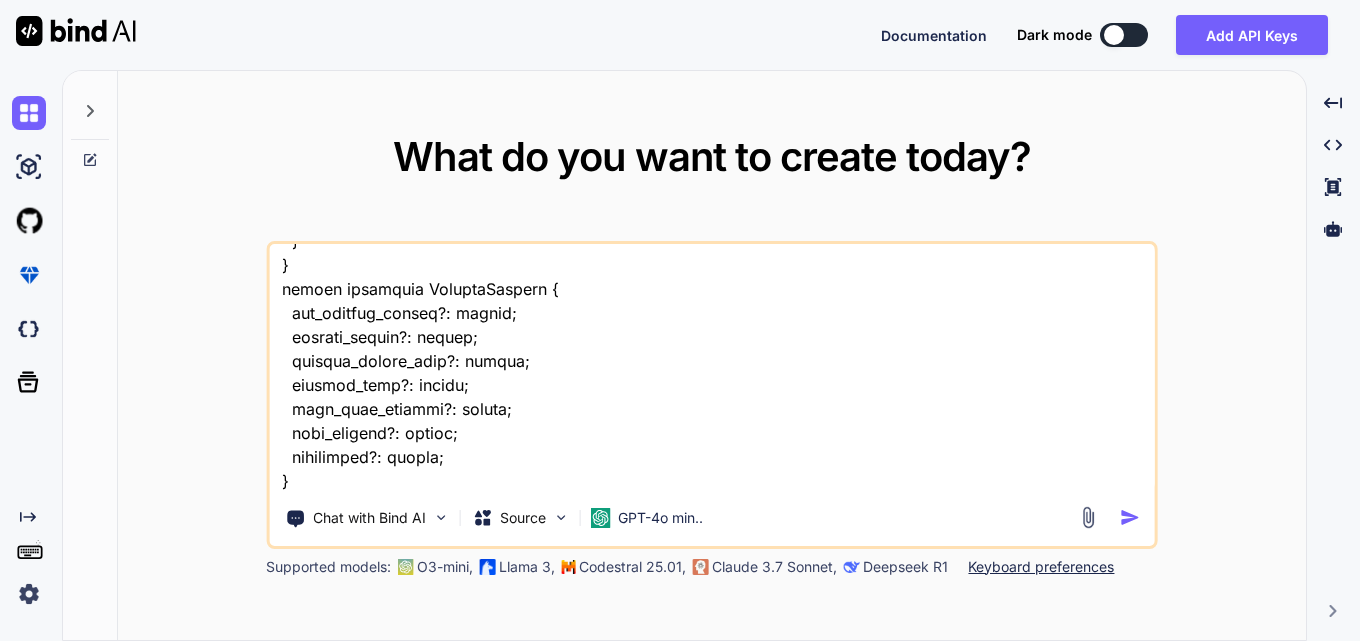 type on "dekho m html ka code de rha hu
<div class="cstm-table">
<p-table
[hidden]="!showData"
#dt
[value]="allScreeningDetails"
[rows]="size"
[first]="(page - 1) * size"
[columns]="cols"
[paginator]="true"
[totalRecords]="totalRecords"
[sortMode]="'multiple'"
[rowsPerPageOptions]="[5,10,25,50,100]"
[globalFilterFields]="['screening_type', 'description', 'required_by', 'status', 'notes']"
[tableStyle]="{ 'min-width': '75rem' }"
[rowHover]="true"
[lazy]="true"
[dataKey]="'id'"
[showCurrentPageReport]="true"
currentPageReportTemplate="Showing {first} to {last} of {totalRecords} entries"
(onLazyLoad)="fetchAllScreeningDetails($event)"
[scrollable]="true"
>
<ng-template #caption>
<div class="d-flex justify-content-end align-items-center mb-4" style="gap: 10px; ">
<p-button label="Add" severity="info" (click)="addScreeningDetails()">
</p-button>
<p-iconfield>
<p-inputicon styleClass="pi pi-search">
</p-inputicon>
</p-iconfield>
</div>
</ng-template>
<ng-template pTemplate="header" let-columns>
<tr *ngFor="let col of columns">
<th *ngFor="let col of columns">
{{ col.header }}
</th>
</tr>
</ng-template>
<ng-template pTemplate="body" let-rowData let-columns="columns">
<tr [pSelectableRow]="rowData">
<td *ngFor="let col of columns">
{{ rowData[col.field] }}
</td>
</tr>
</ng-template>
</p-table>
</div>" 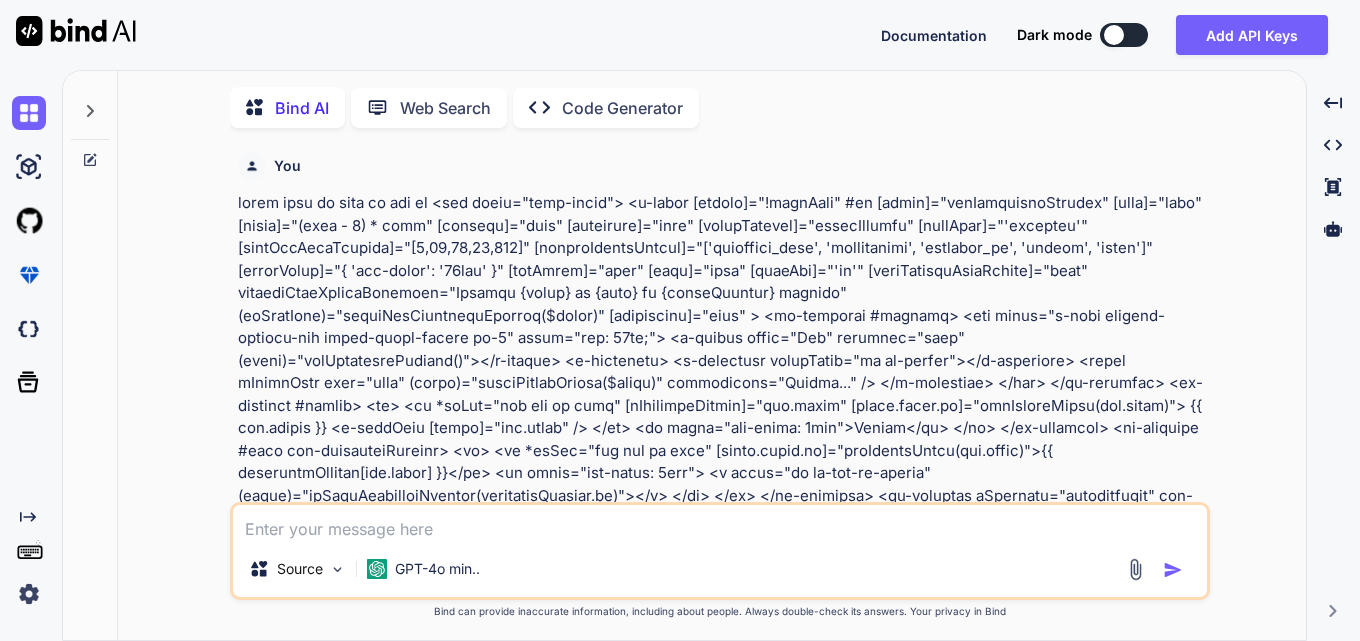 scroll, scrollTop: 8, scrollLeft: 0, axis: vertical 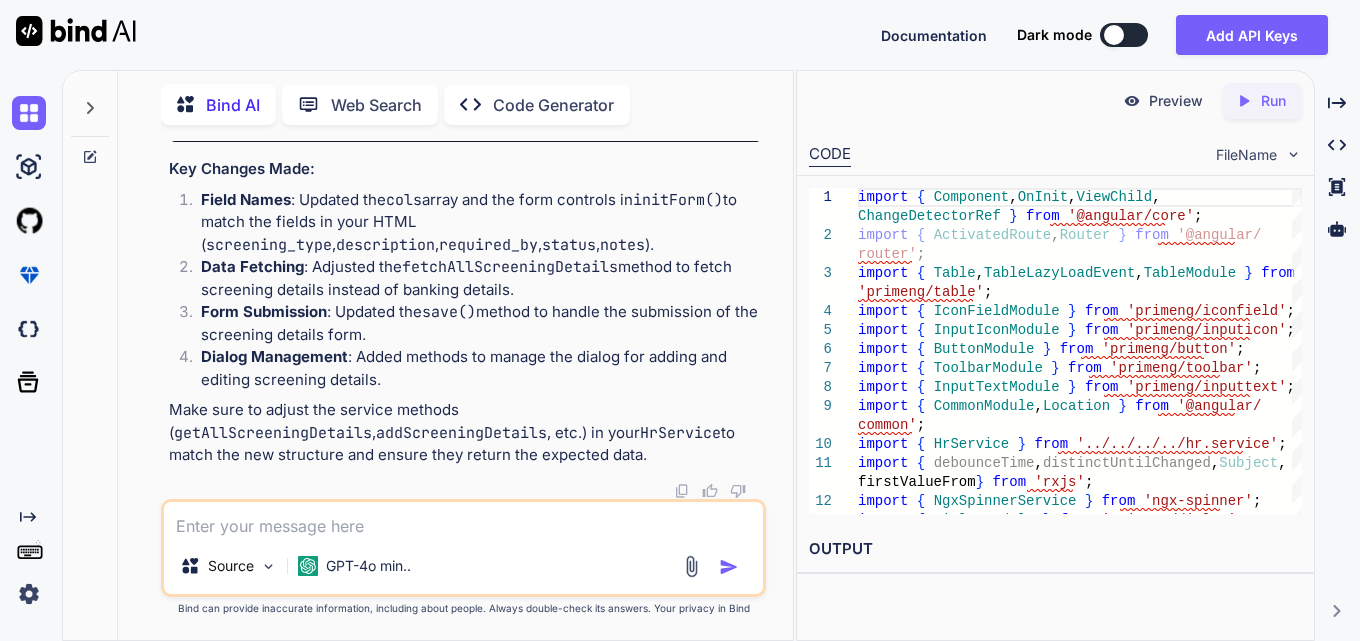 click at bounding box center [463, 520] 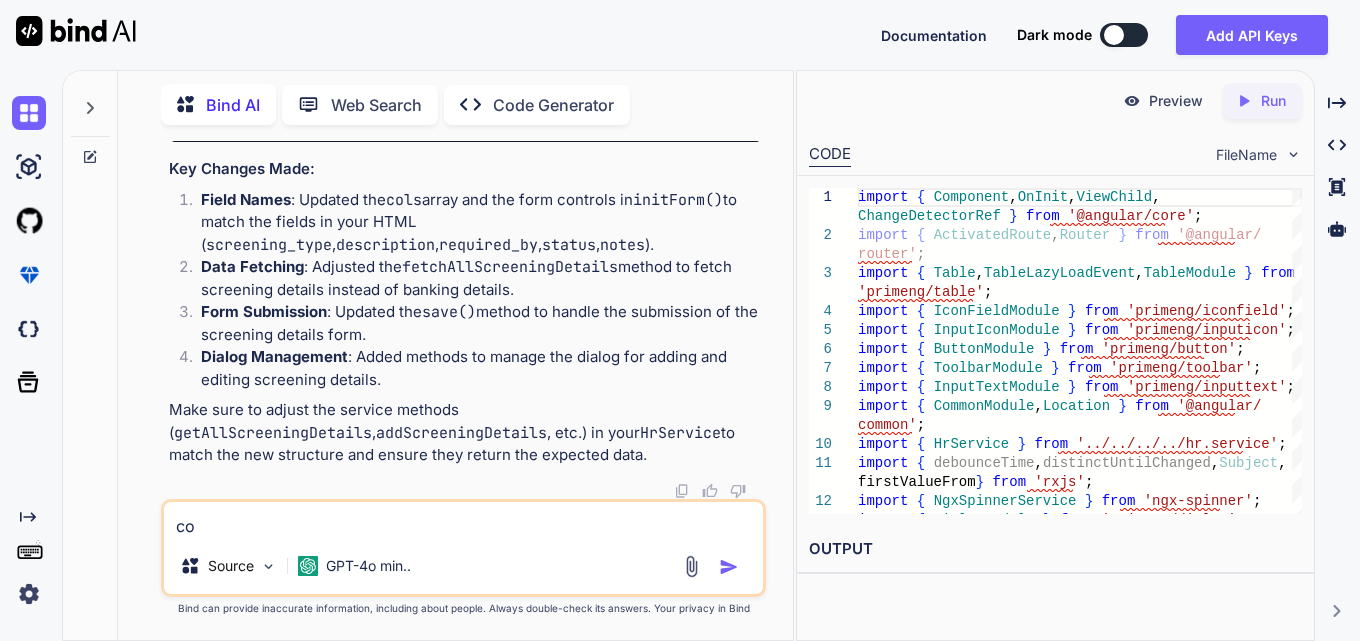 type on "c" 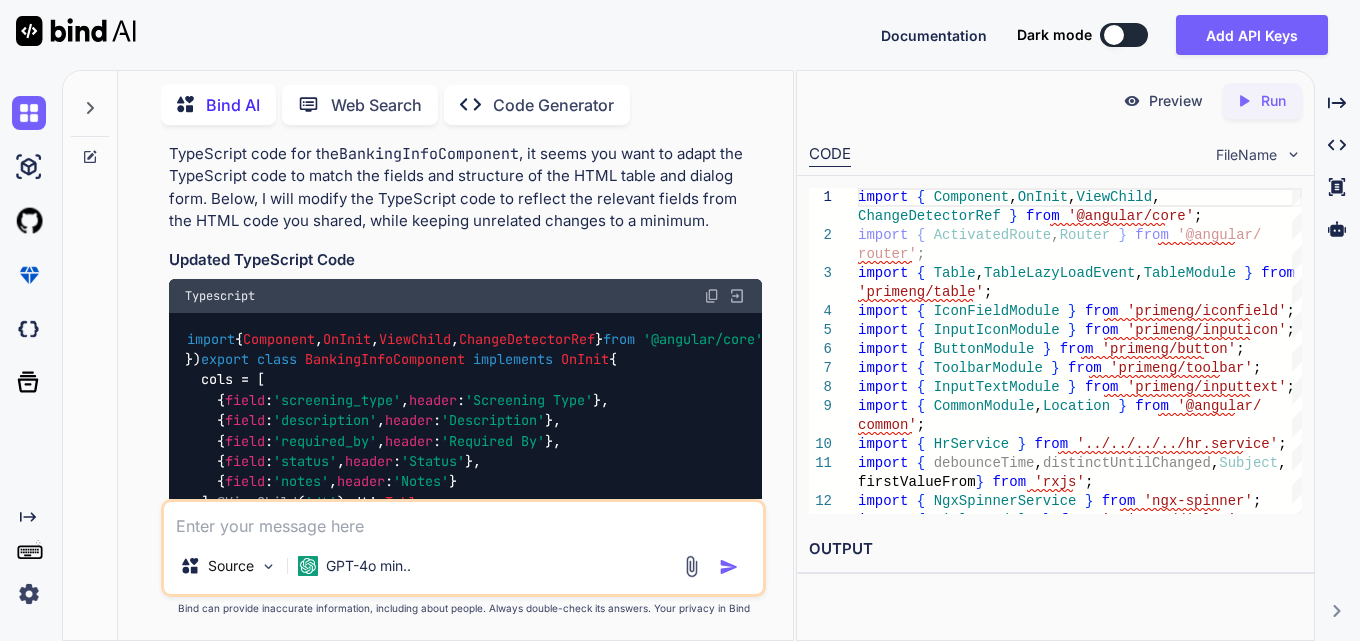 scroll, scrollTop: 3845, scrollLeft: 0, axis: vertical 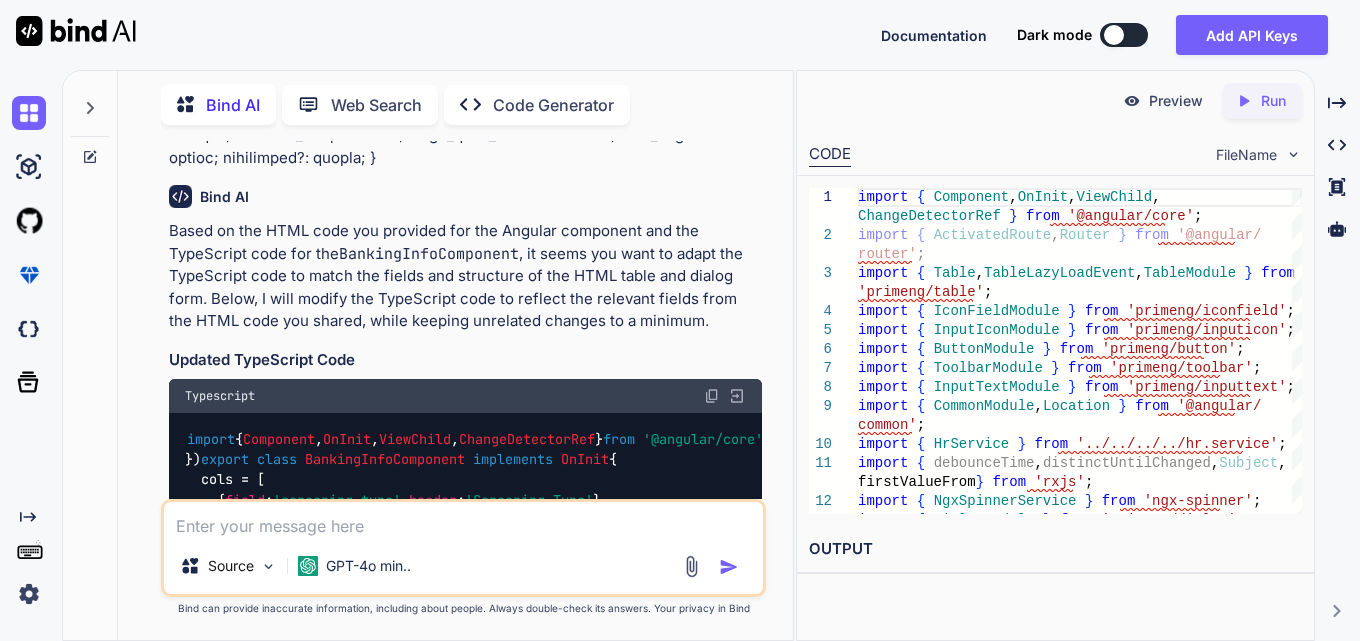 click at bounding box center [712, 396] 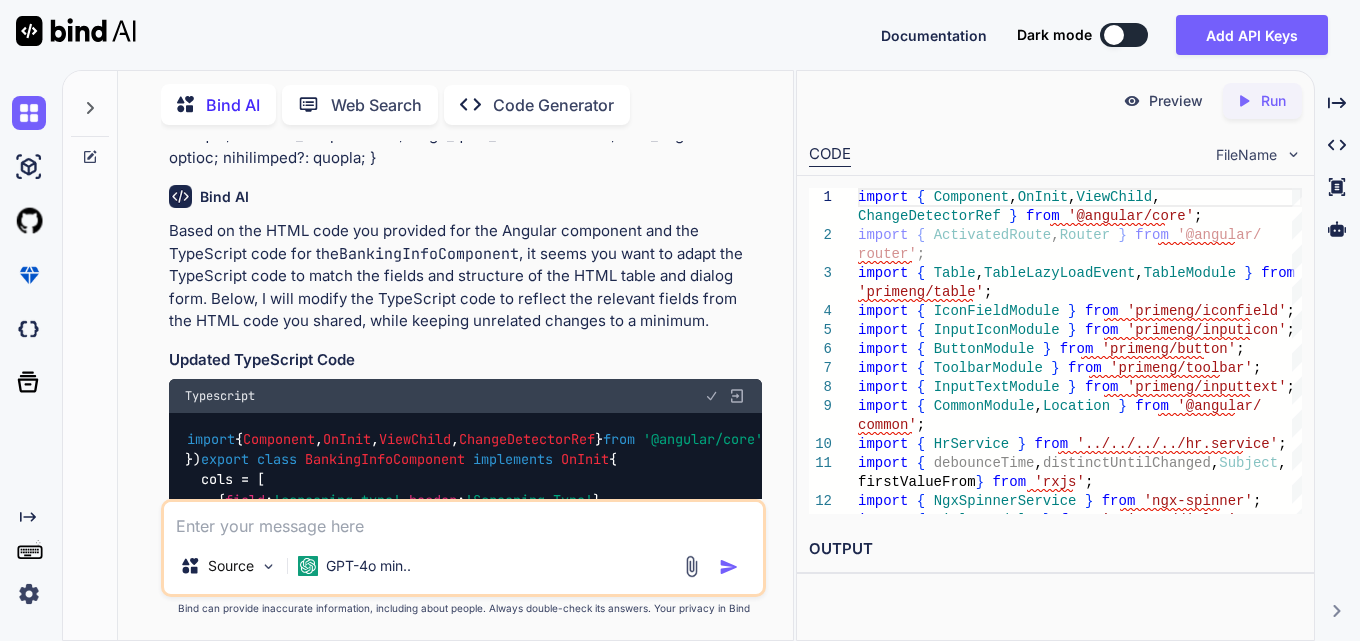 click at bounding box center (463, 520) 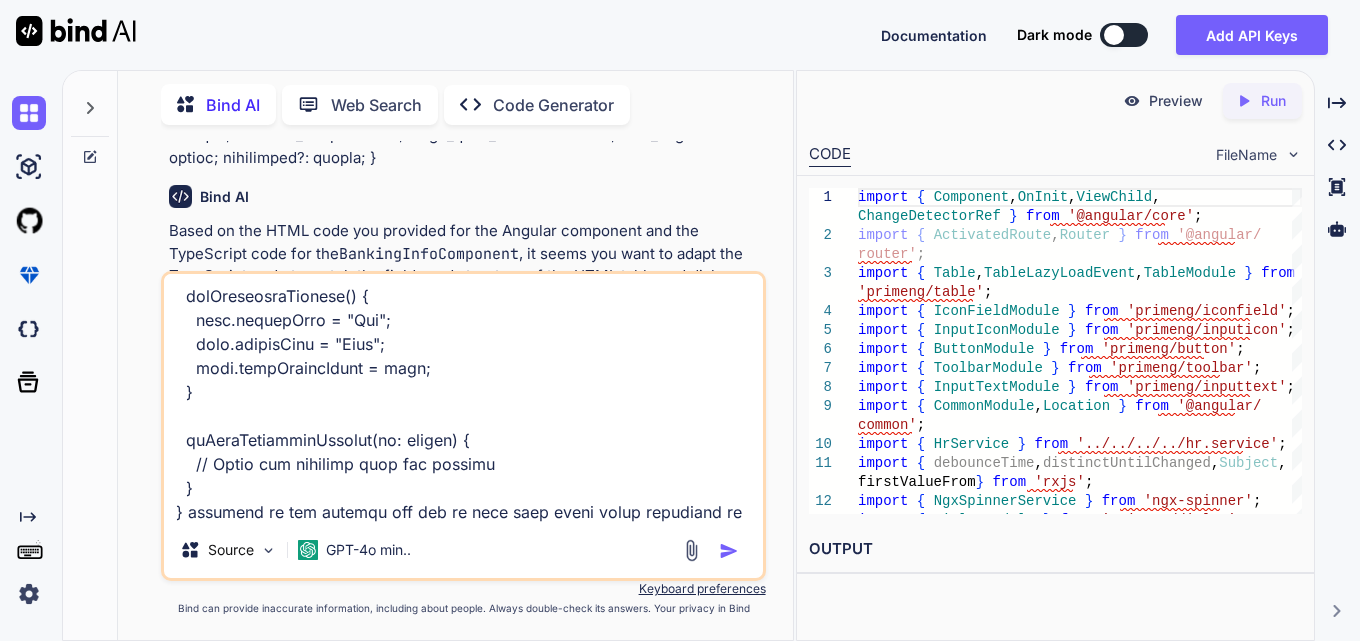 scroll, scrollTop: 3194, scrollLeft: 0, axis: vertical 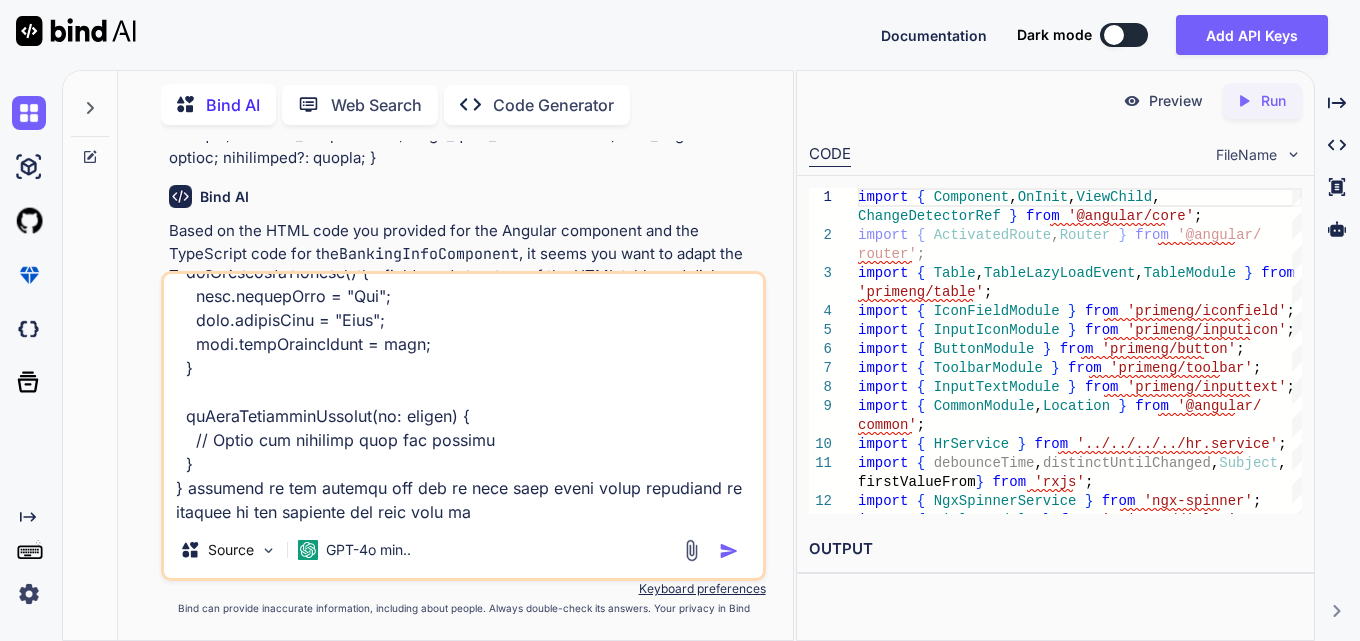 click at bounding box center (463, 398) 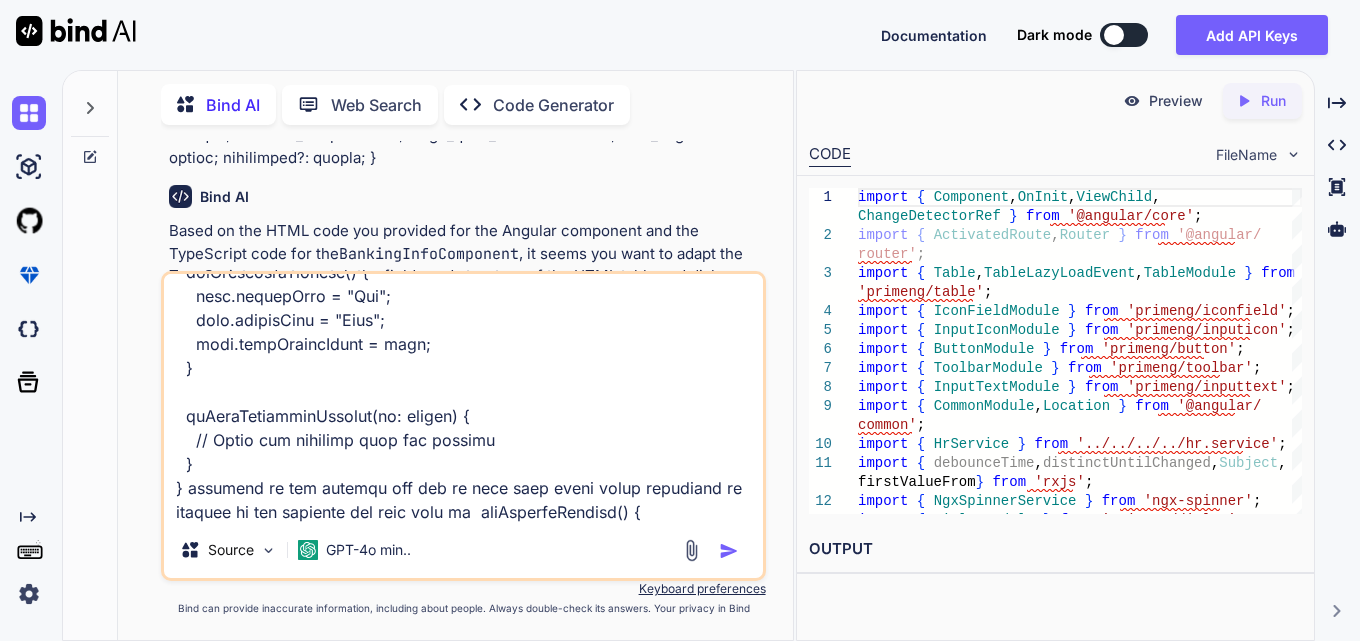 scroll, scrollTop: 3770, scrollLeft: 0, axis: vertical 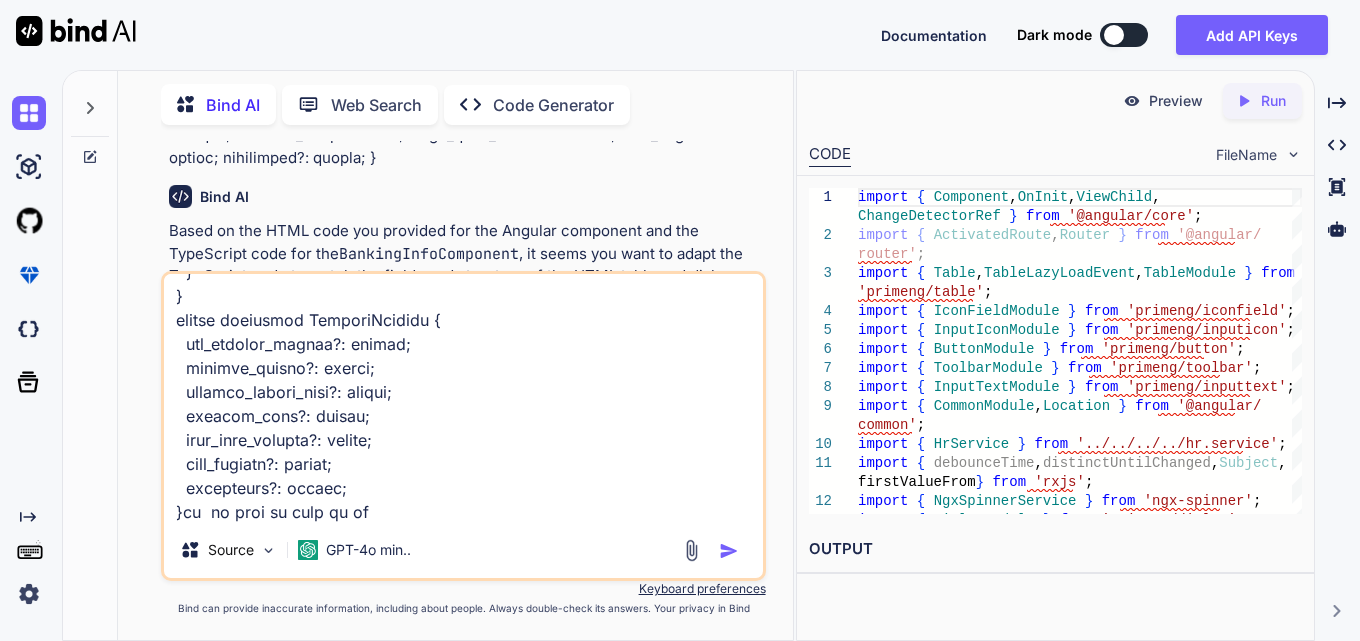 type on "import { Component, OnInit, ViewChild, ChangeDetectorRef } from '@angular/core';
import { ActivatedRoute, Router } from '@angular/router';
import { Table, TableLazyLoadEvent, TableModule } from 'primeng/table';
import { IconFieldModule } from 'primeng/iconfield';
import { InputIconModule } from 'primeng/inputicon';
import { ButtonModule } from 'primeng/button';
import { ToolbarModule } from 'primeng/toolbar';
import { InputTextModule } from 'primeng/inputtext';
import { CommonModule, Location } from '@angular/common';
import { HrService } from '../../../../hr.service';
import { debounceTime, distinctUntilChanged, Subject, firstValueFrom } from 'rxjs';
import { NgxSpinnerService } from 'ngx-spinner';
import { DialogModule } from 'primeng/dialog';
import { DropdownModule } from 'primeng/dropdown';
import { CalendarModule } from 'primeng/calendar';
import { FormBuilder, FormGroup, ReactiveFormsModule, Validators } from '@angular/forms';
import { Toast } from 'primeng/toast';
import { MenuItem, MessageService..." 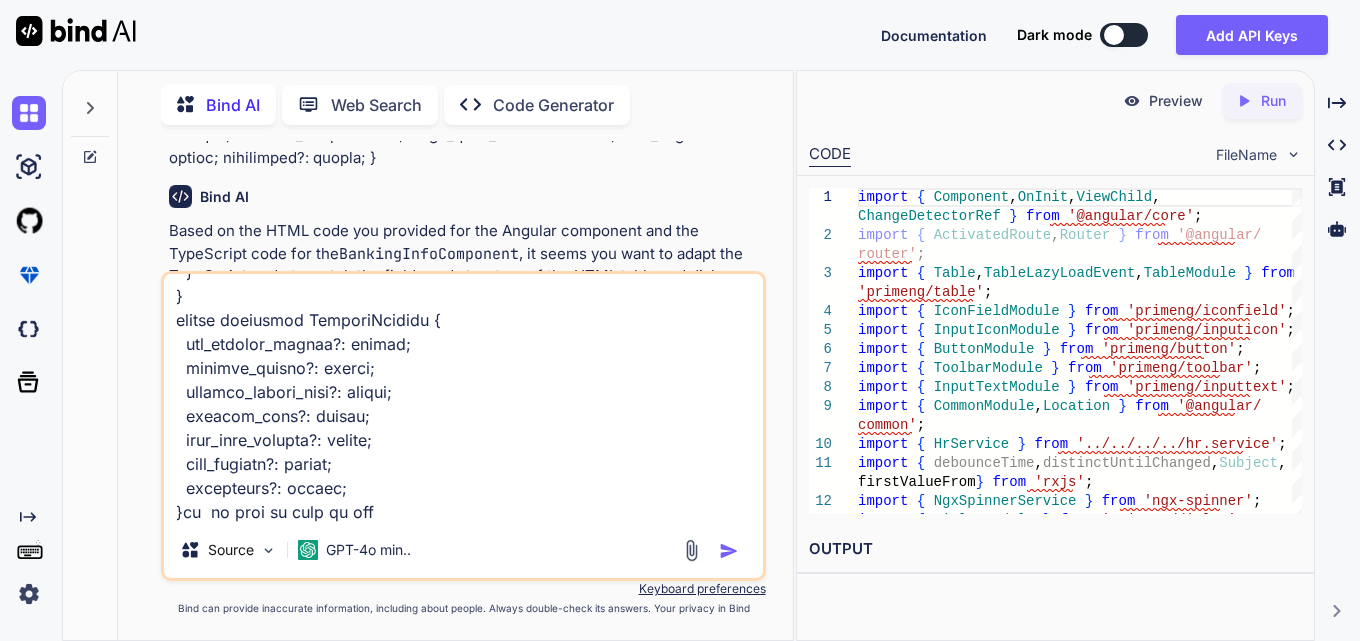 scroll, scrollTop: 0, scrollLeft: 0, axis: both 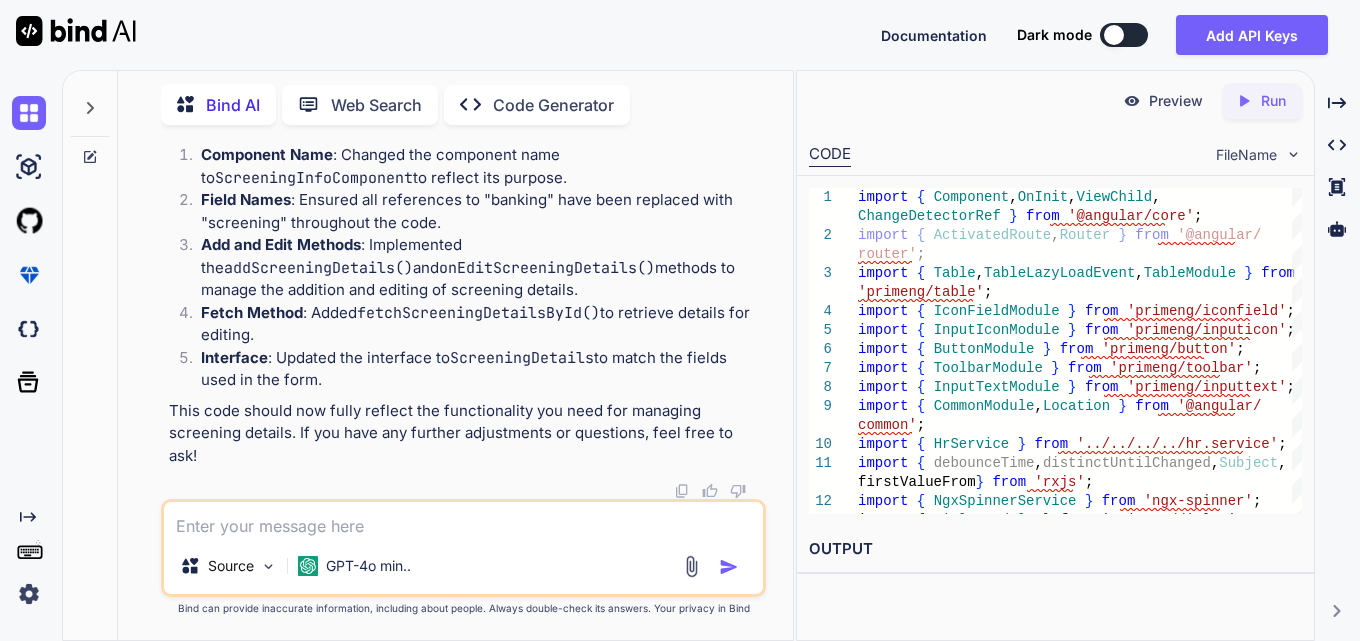 type 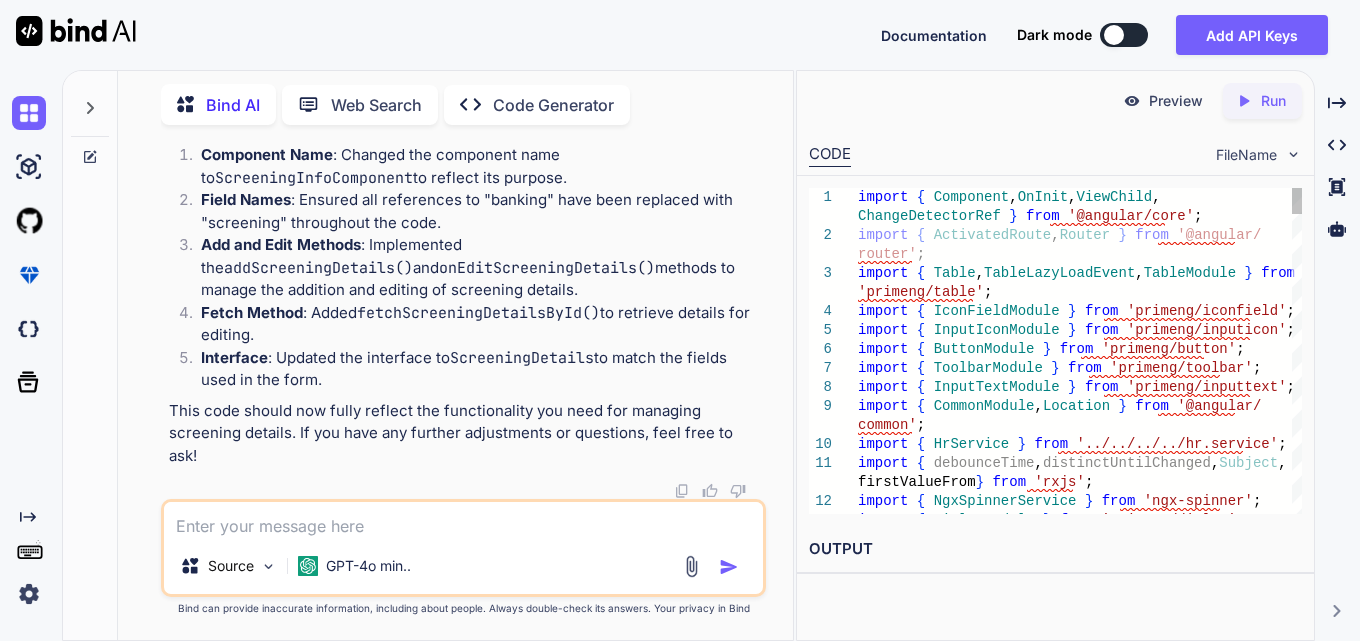 click on "import   {   Component ,  OnInit ,  ViewChild ,  ChangeDetectorRef  }  from  '@angular/core' ; import   {   ActivatedRoute ,  Router  }  from  '@angular/ router' ; import   {   Table ,  TableLazyLoadEvent ,  TableModule  }  from  'primeng/table' ; import   {   IconFieldModule  }  from  'primeng/iconfield' ; import   {   InputIconModule  }  from  'primeng/inputicon' ; import   {   ButtonModule  }  from  'primeng/button' ; import   {   ToolbarModule  }  from  'primeng/toolbar' ; import   {   InputTextModule  }  from  'primeng/inputtext' ; import   {   CommonModule ,  Location  }  from  '@angular/ common' ; import   {   HrService  }  from  '../../../../hr.service' ;  import   {   debounceTime ,  distinctUntilChanged ,  Subject ,  firstValueFrom }  from  'rxjs' ; import   {   NgxSpinnerService  }  from  'ngx-spinner' ; import   {   DialogModule  }  from  'primeng/dialog' ;" at bounding box center [1080, 2173] 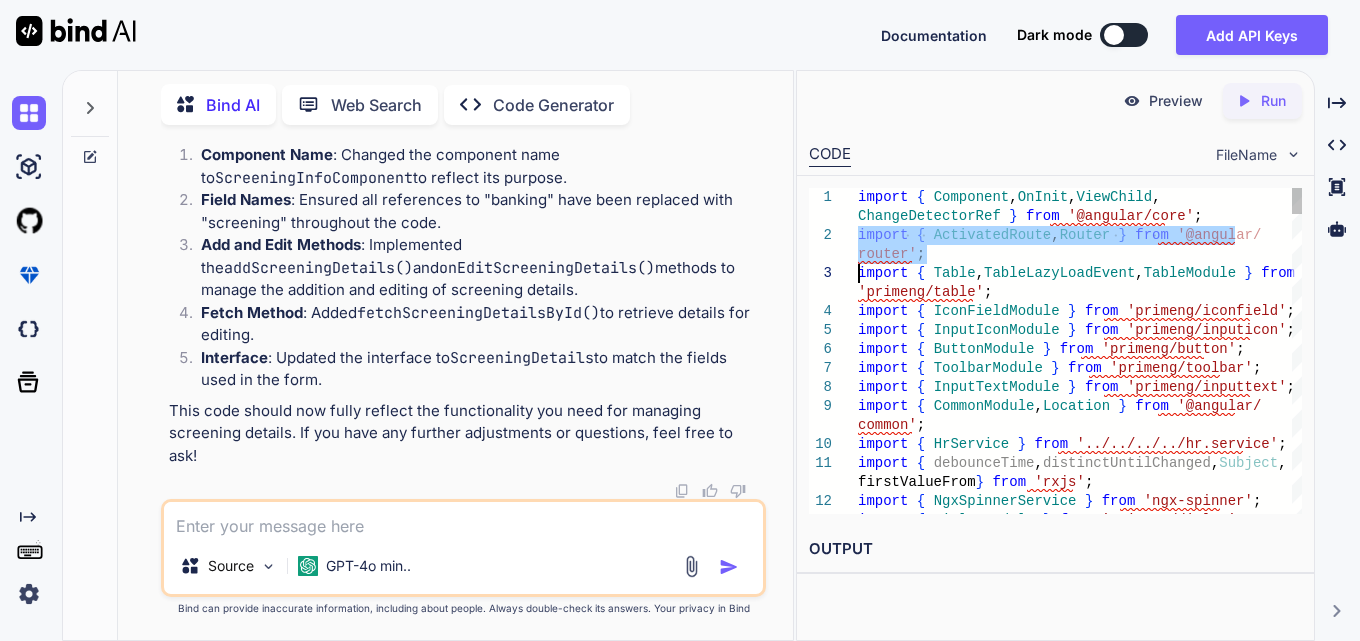 click on "2" at bounding box center [833, 235] 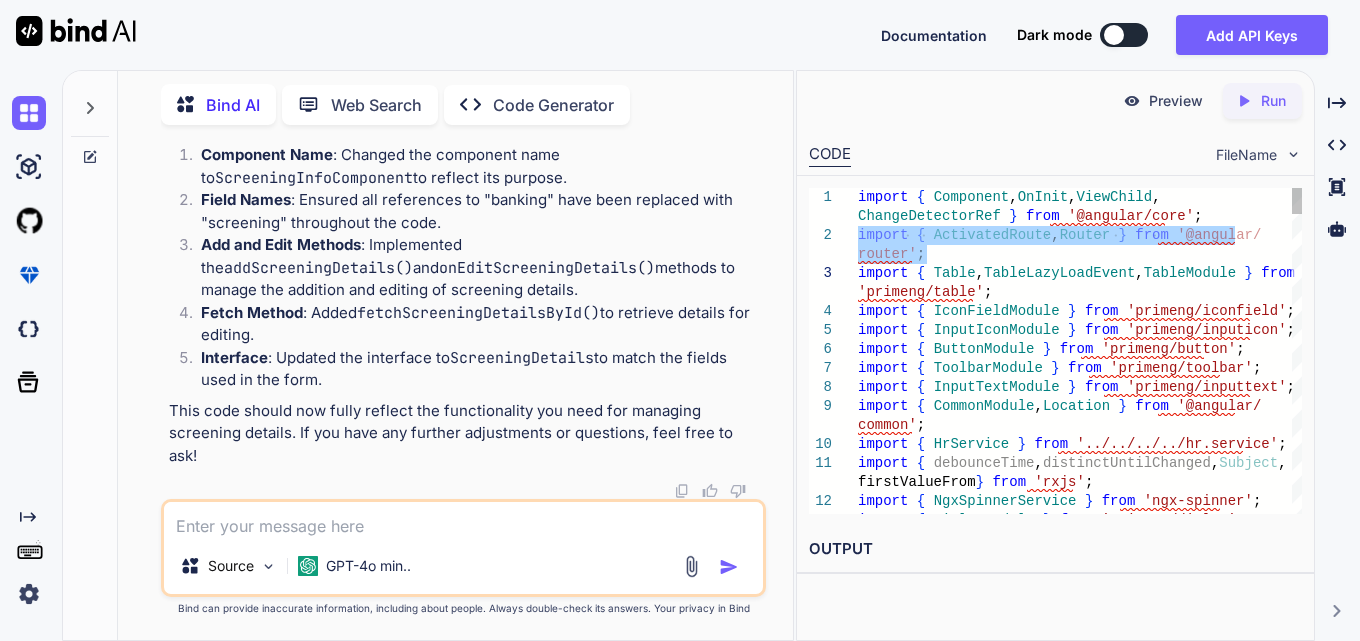 click on "import   {   Component ,  OnInit ,  ViewChild ,  ChangeDetectorRef  }  from  '@angular/core' ; import   {   ActivatedRoute ,  Router  }  from  '@angular/ router' ; import   {   Table ,  TableLazyLoadEvent ,  TableModule  }  from  'primeng/table' ; import   {   IconFieldModule  }  from  'primeng/iconfield' ; import   {   InputIconModule  }  from  'primeng/inputicon' ; import   {   ButtonModule  }  from  'primeng/button' ; import   {   ToolbarModule  }  from  'primeng/toolbar' ; import   {   InputTextModule  }  from  'primeng/inputtext' ; import   {   CommonModule ,  Location  }  from  '@angular/ common' ; import   {   HrService  }  from  '../../../../hr.service' ;  import   {   debounceTime ,  distinctUntilChanged ,  Subject ,  firstValueFrom }  from  'rxjs' ; import   {   NgxSpinnerService  }  from  'ngx-spinner' ; import   {   DialogModule  }  from  'primeng/dialog' ;" at bounding box center (1080, 2173) 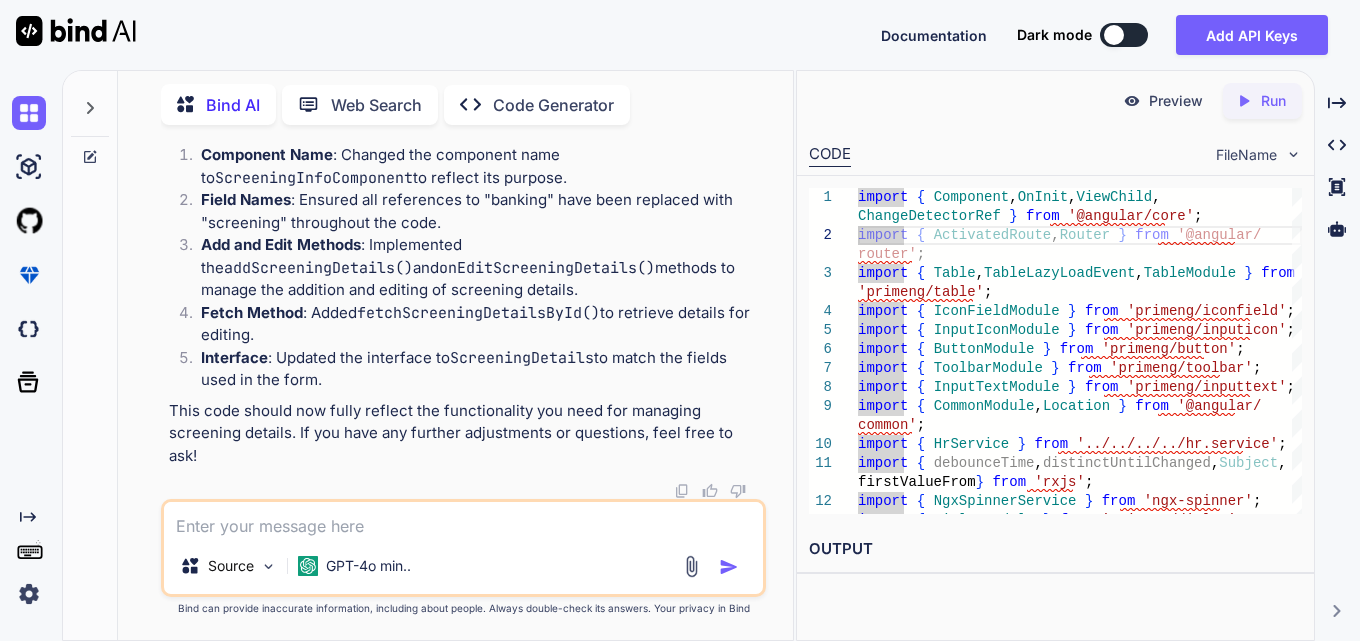 click at bounding box center (712, -889) 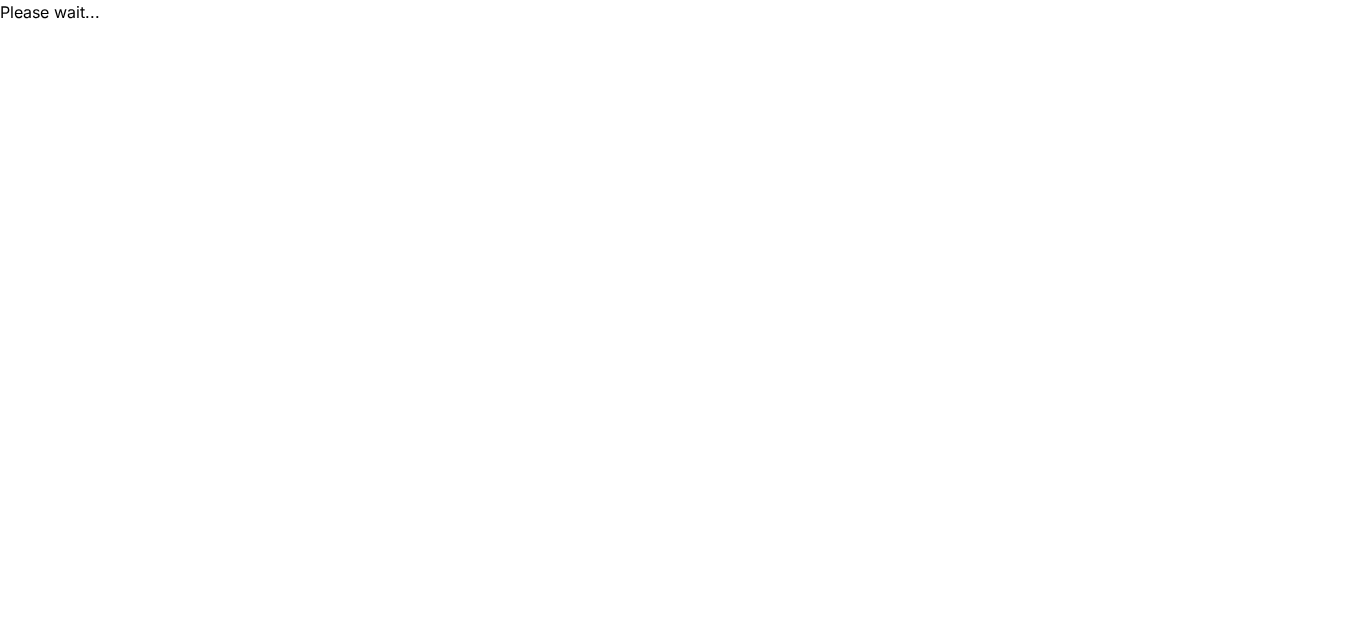 scroll, scrollTop: 0, scrollLeft: 0, axis: both 